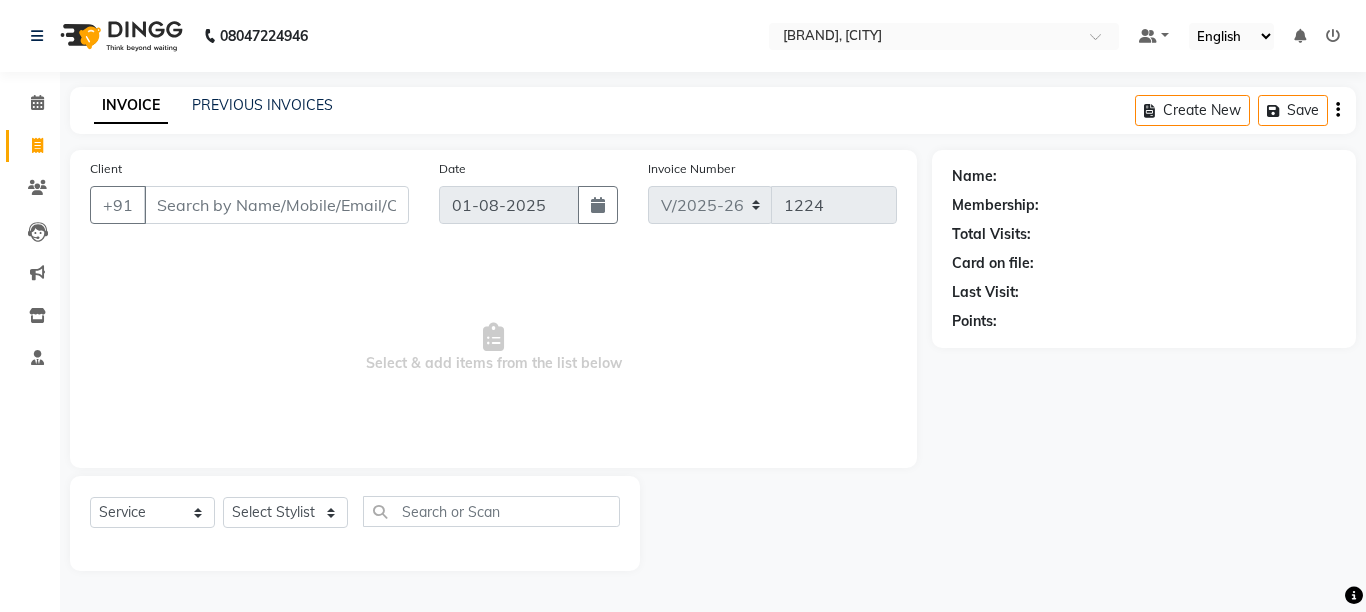 select on "6967" 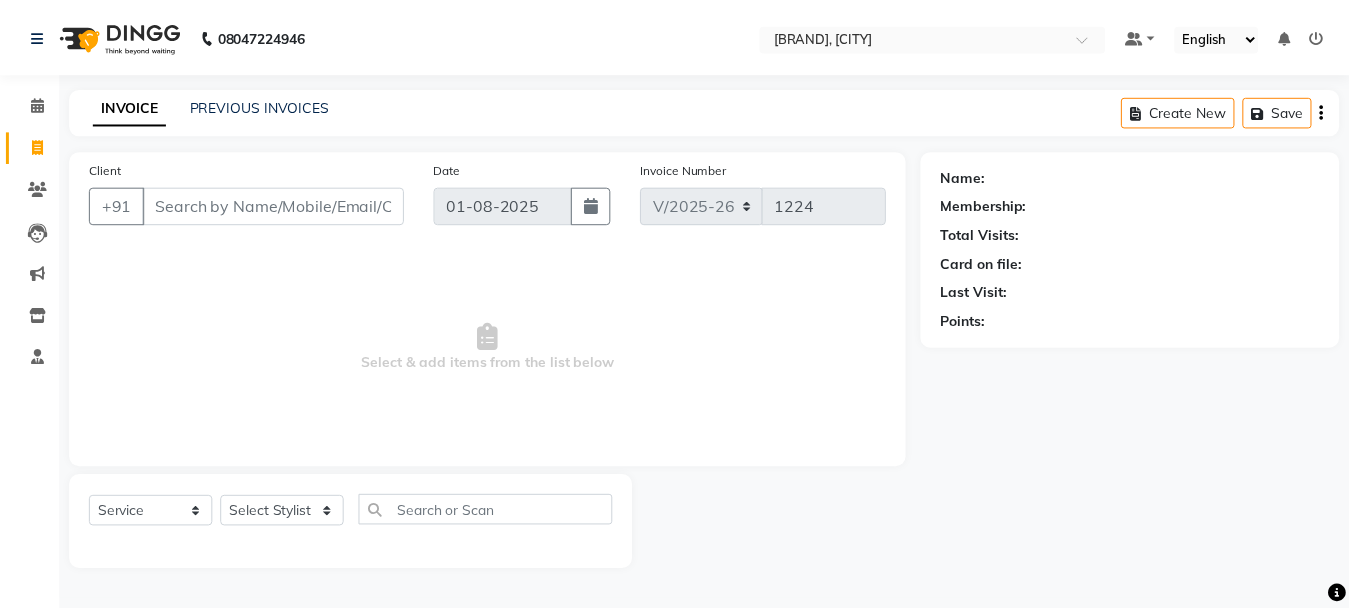scroll, scrollTop: 0, scrollLeft: 0, axis: both 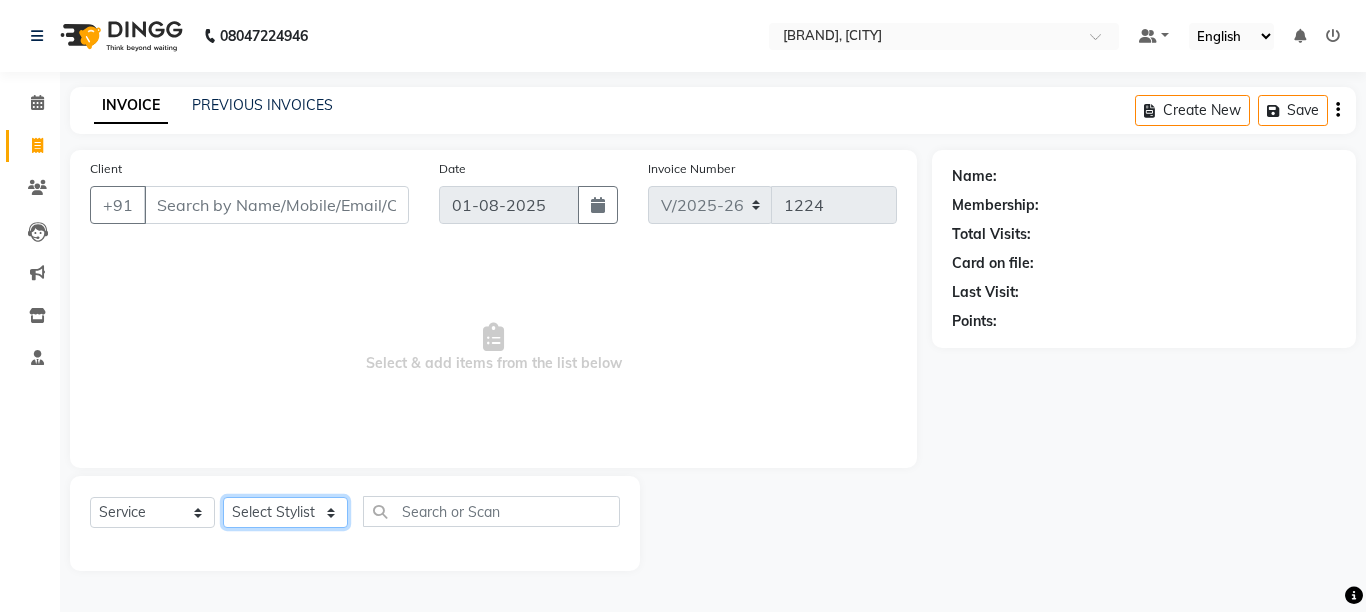 click on "Select Stylist [NAME] [NAME] [NAME] [NAME] [NAME]" 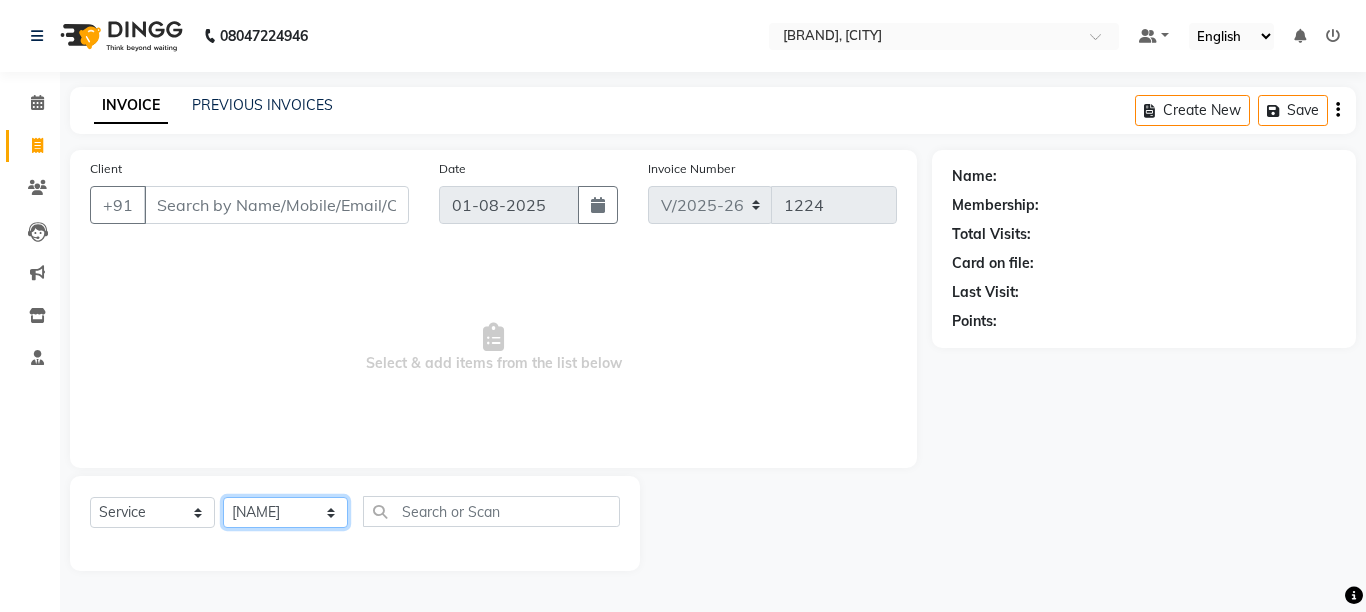 click on "Select Stylist [NAME] [NAME] [NAME] [NAME] [NAME]" 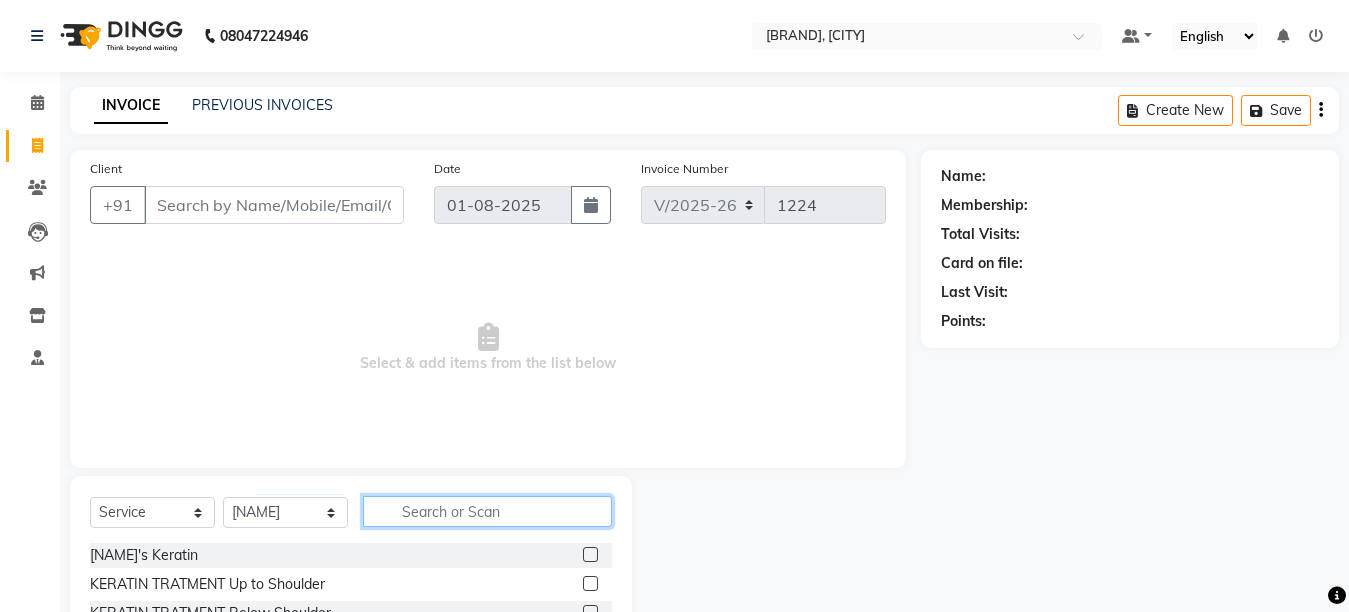 click 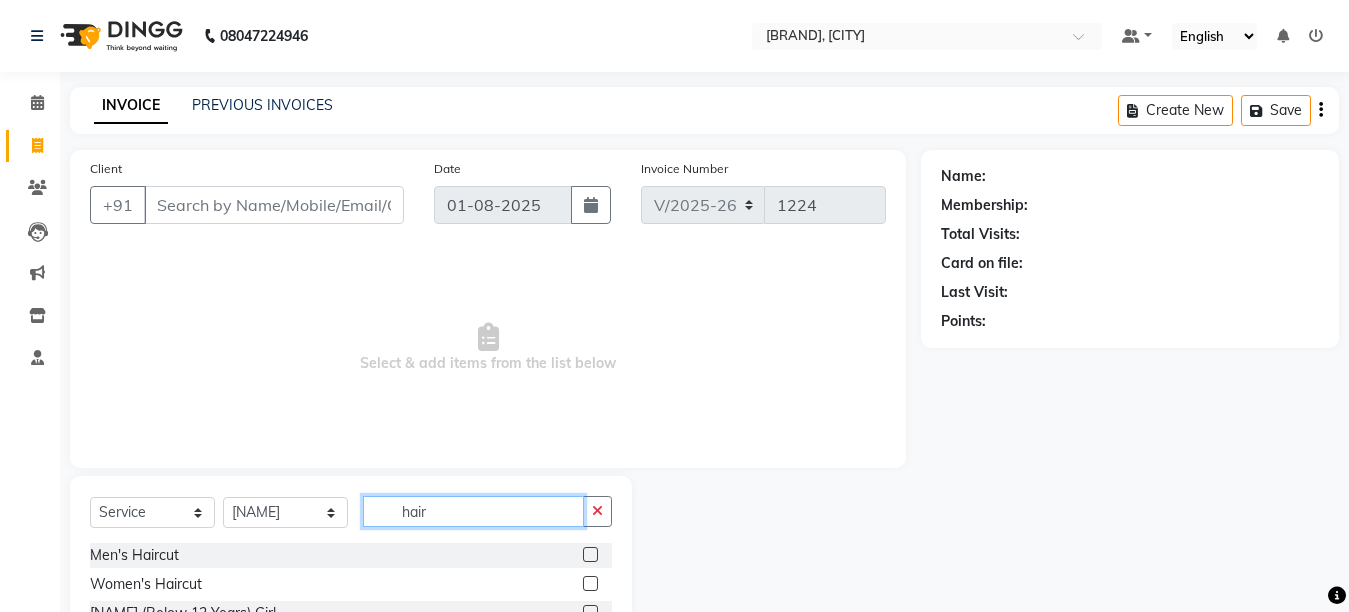 type on "hair" 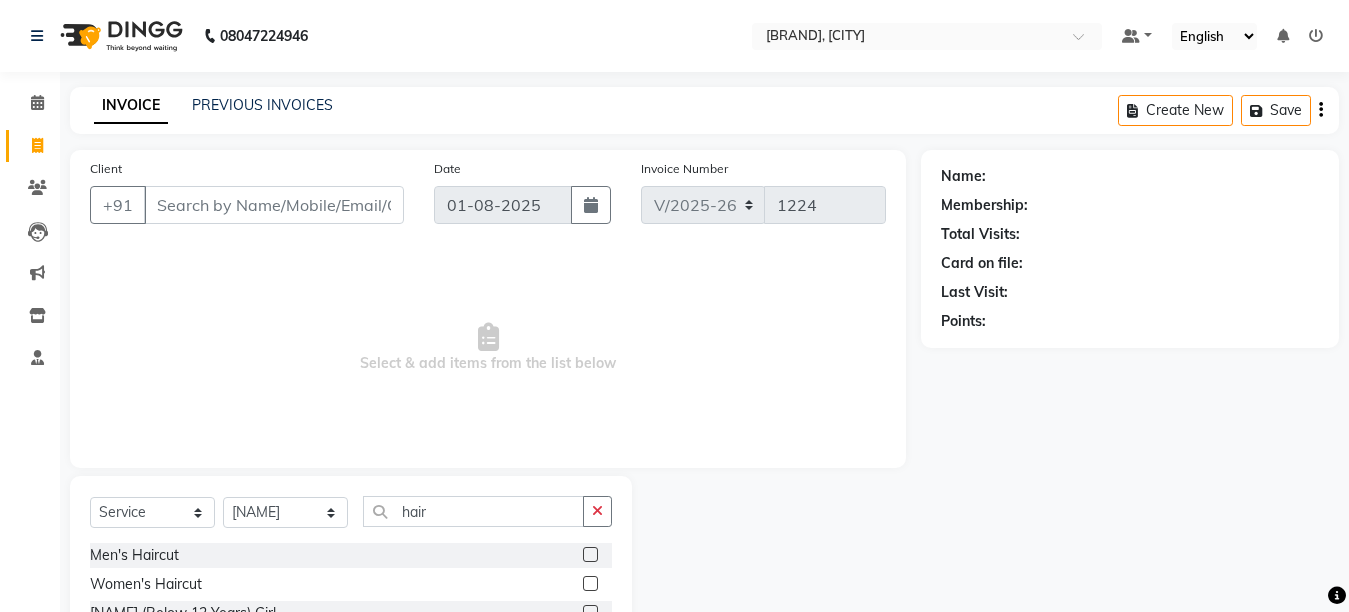 click 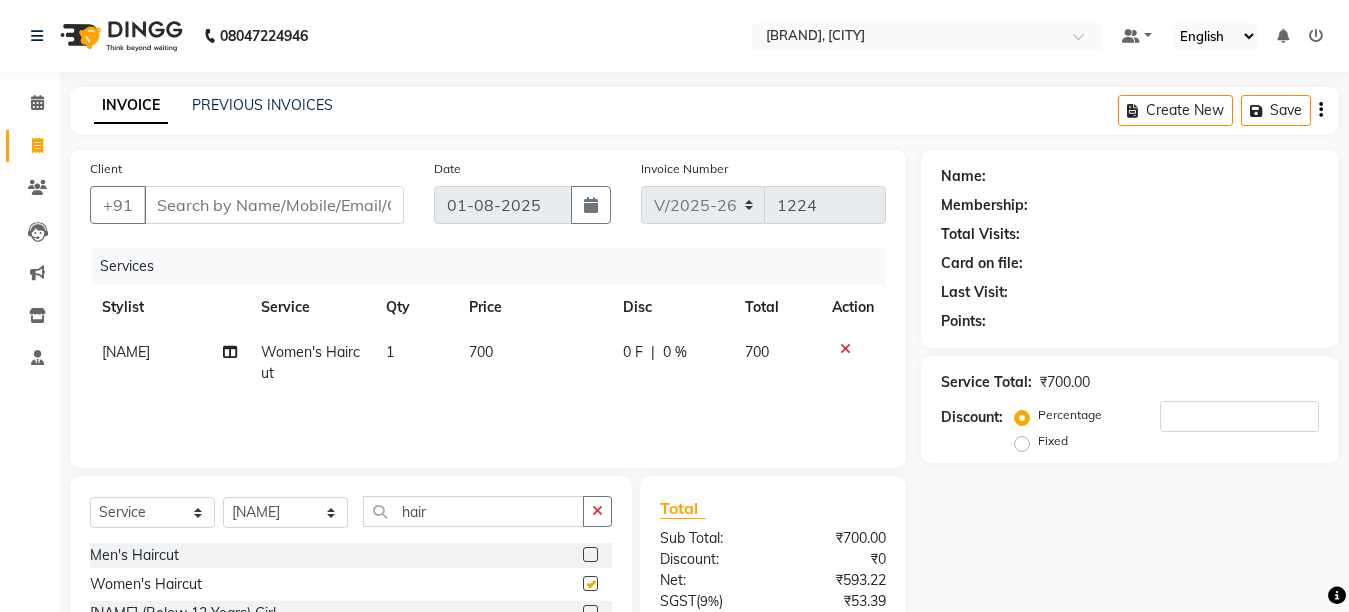 checkbox on "false" 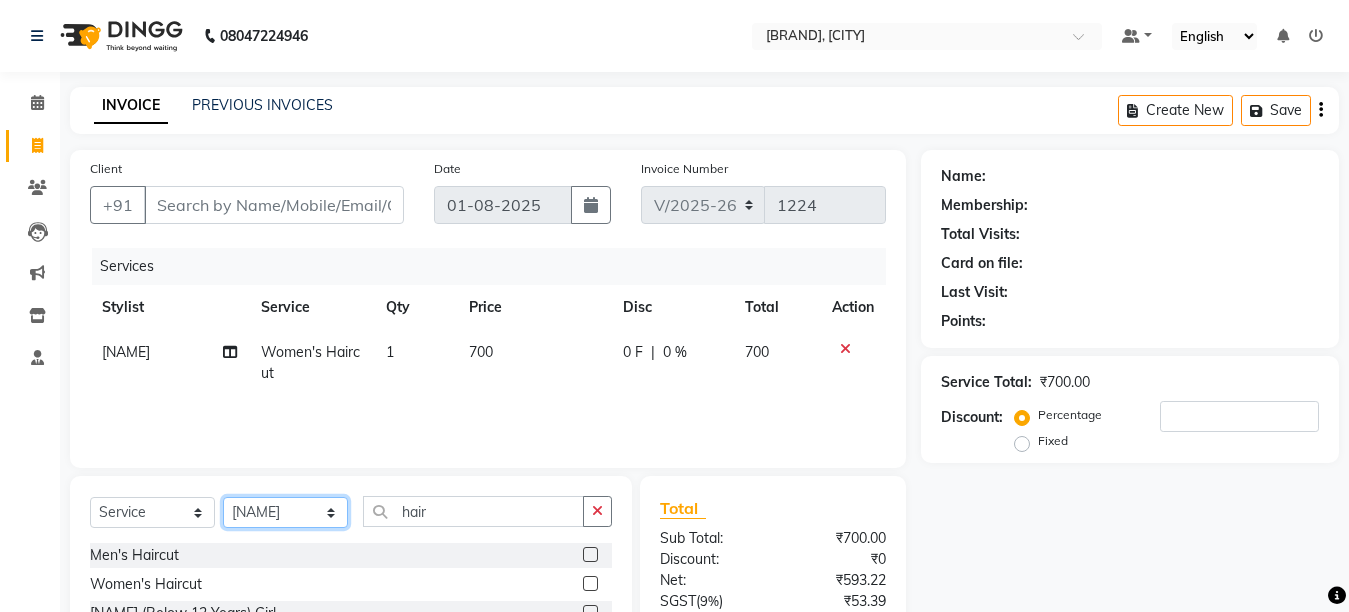 click on "Select Stylist [NAME] [NAME] [NAME] [NAME] [NAME]" 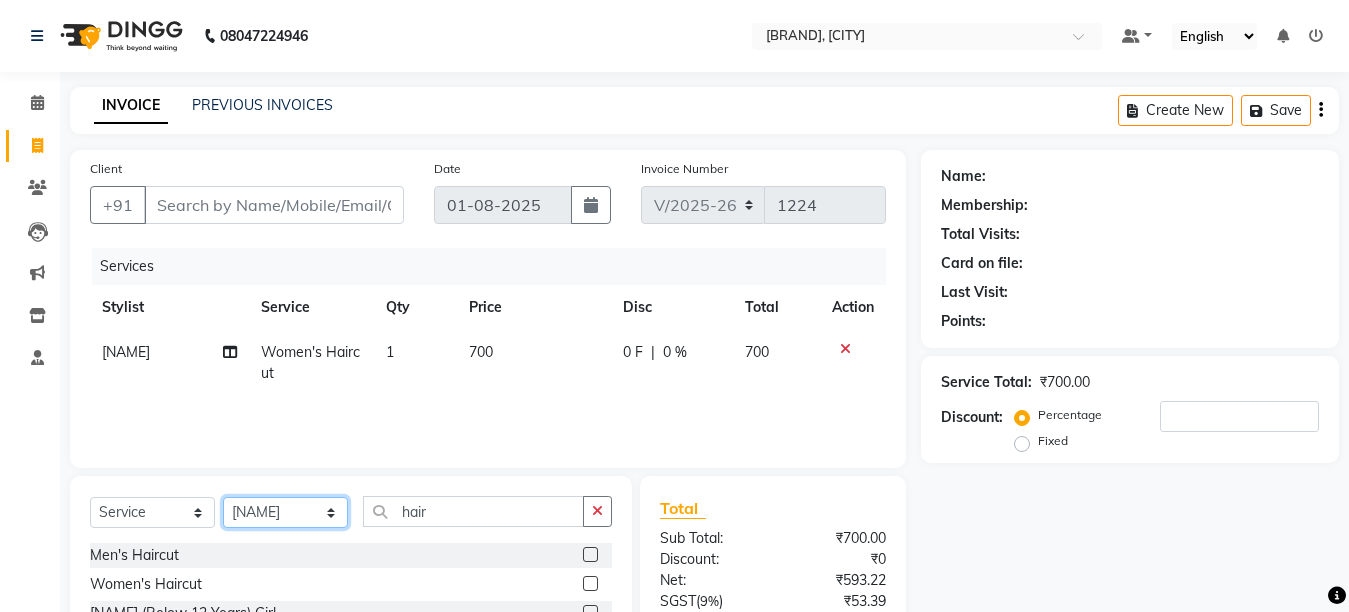 select on "59619" 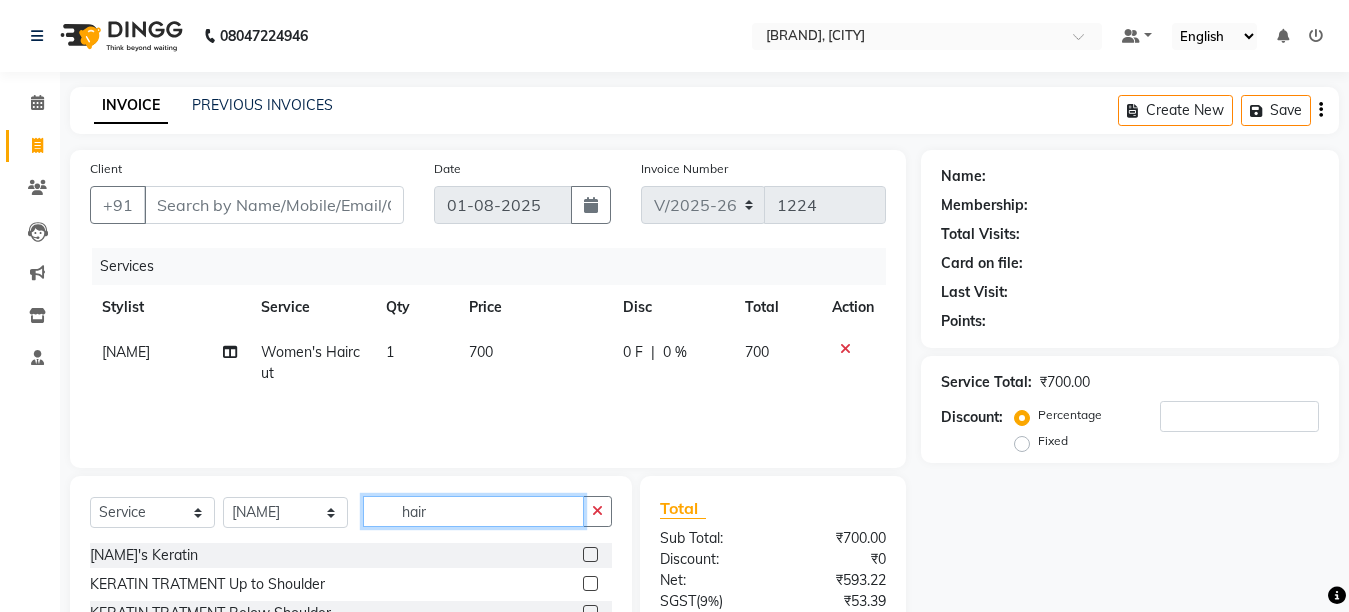 click on "hair" 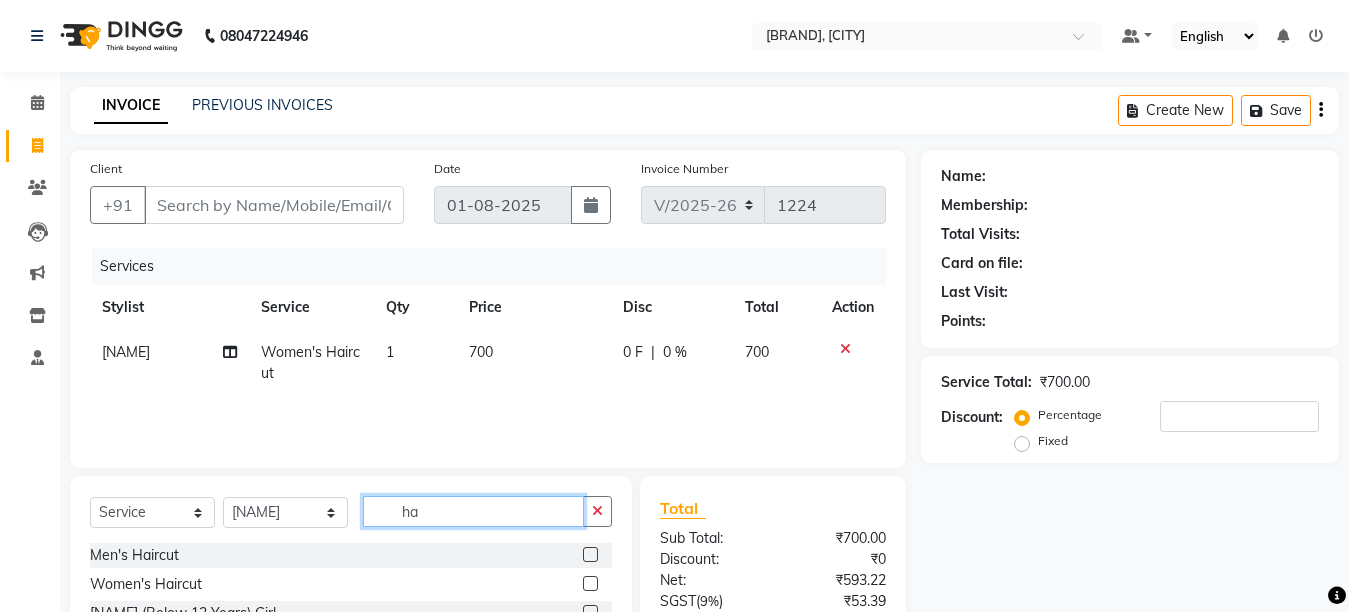 type on "h" 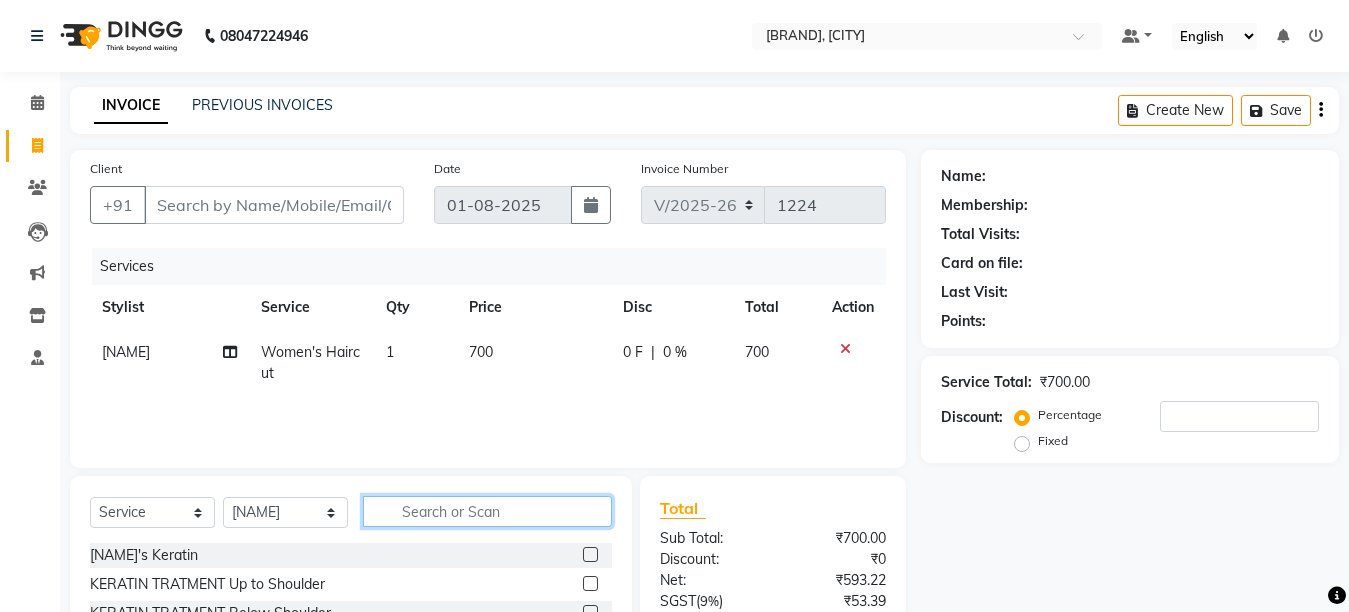 type on "h" 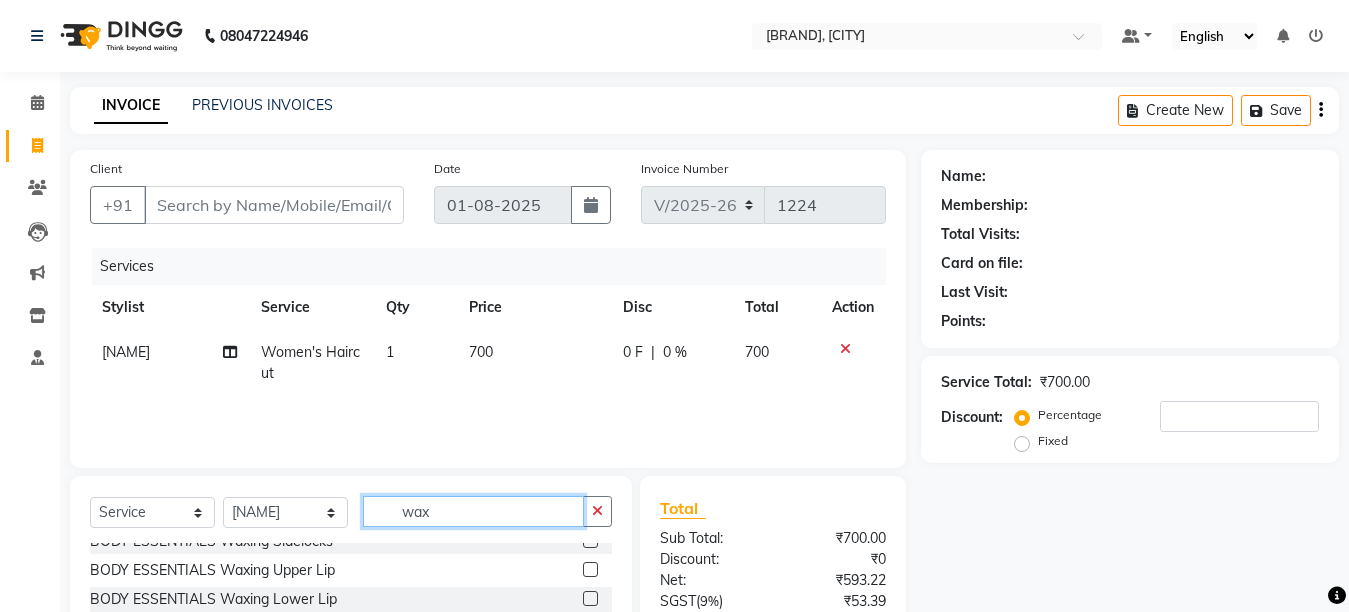 scroll, scrollTop: 235, scrollLeft: 0, axis: vertical 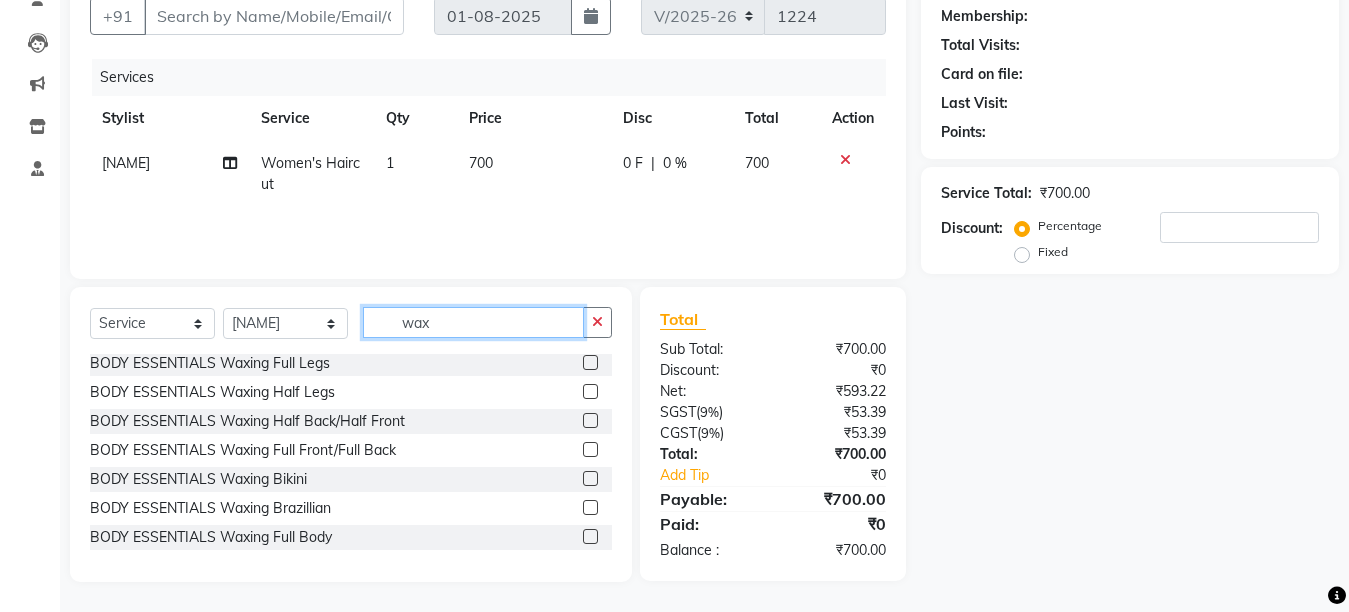 type on "wax" 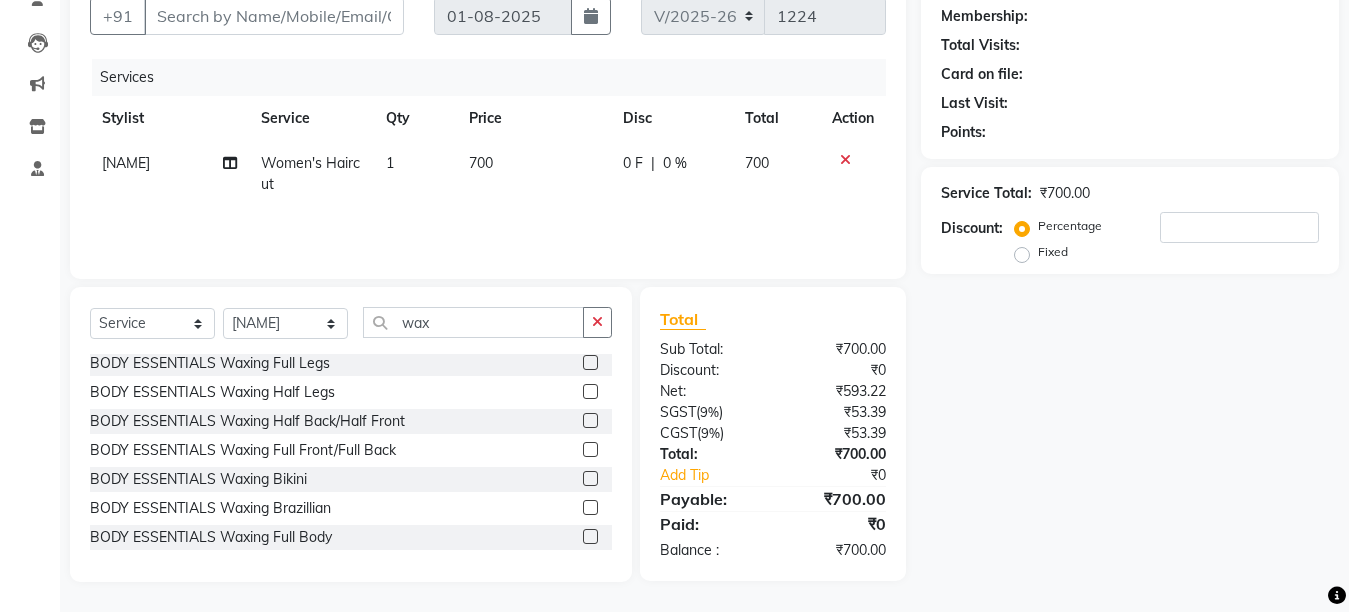 click 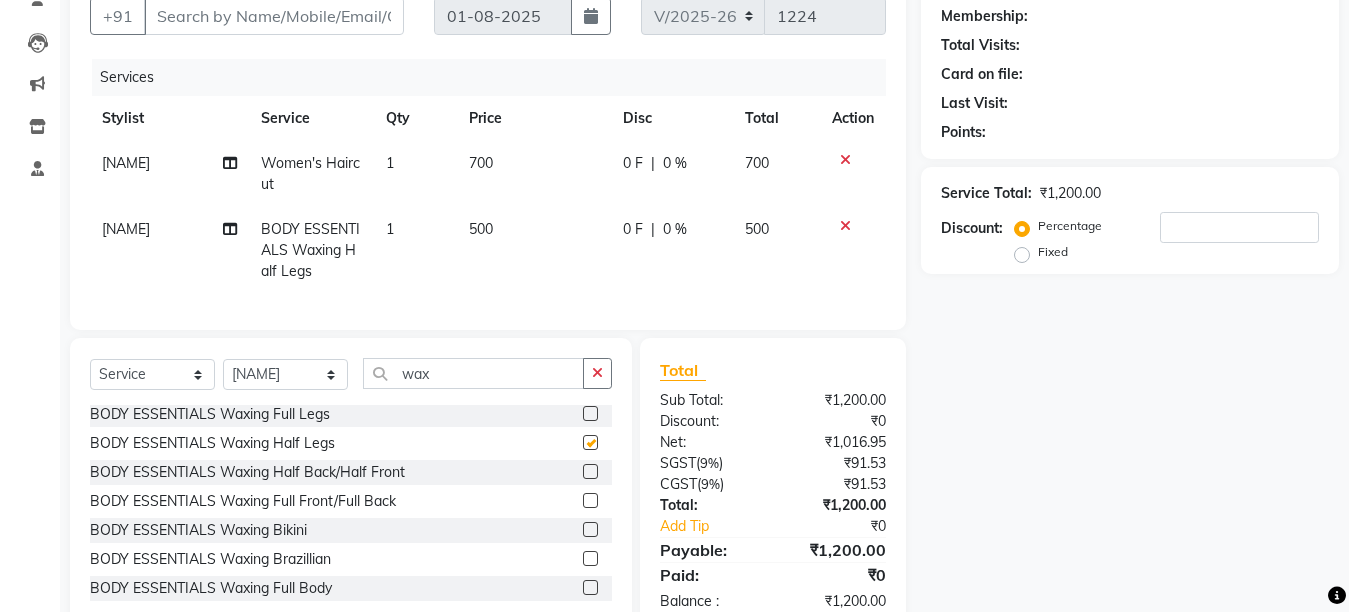 checkbox on "false" 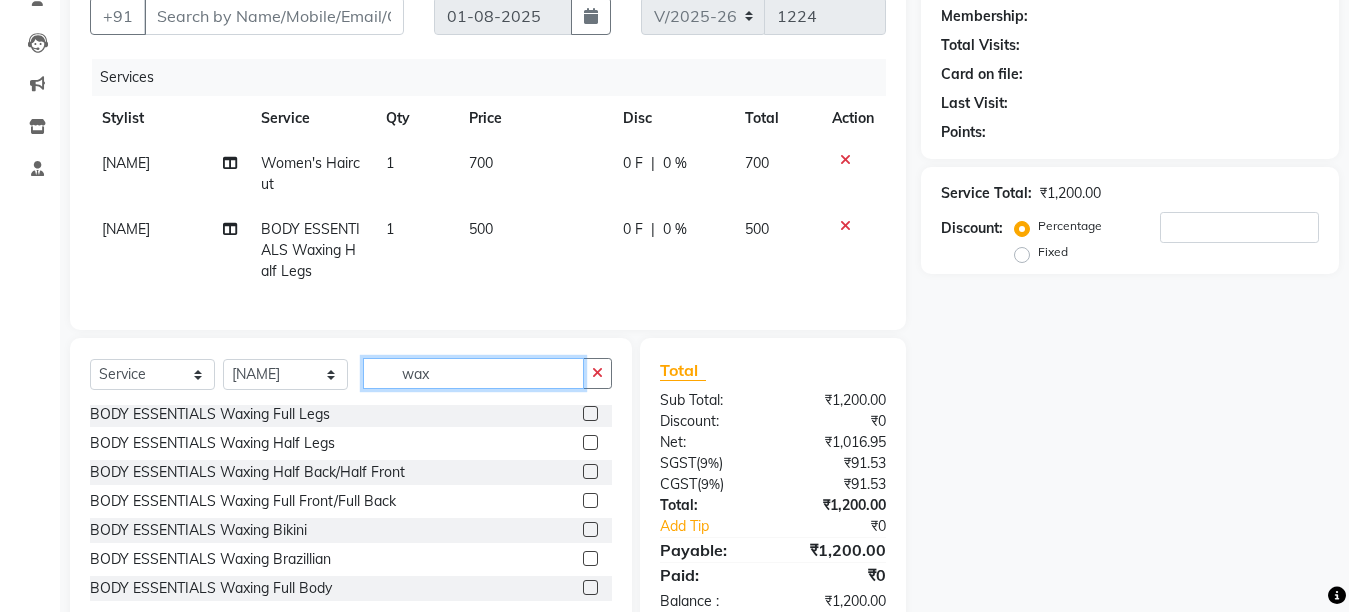 click on "wax" 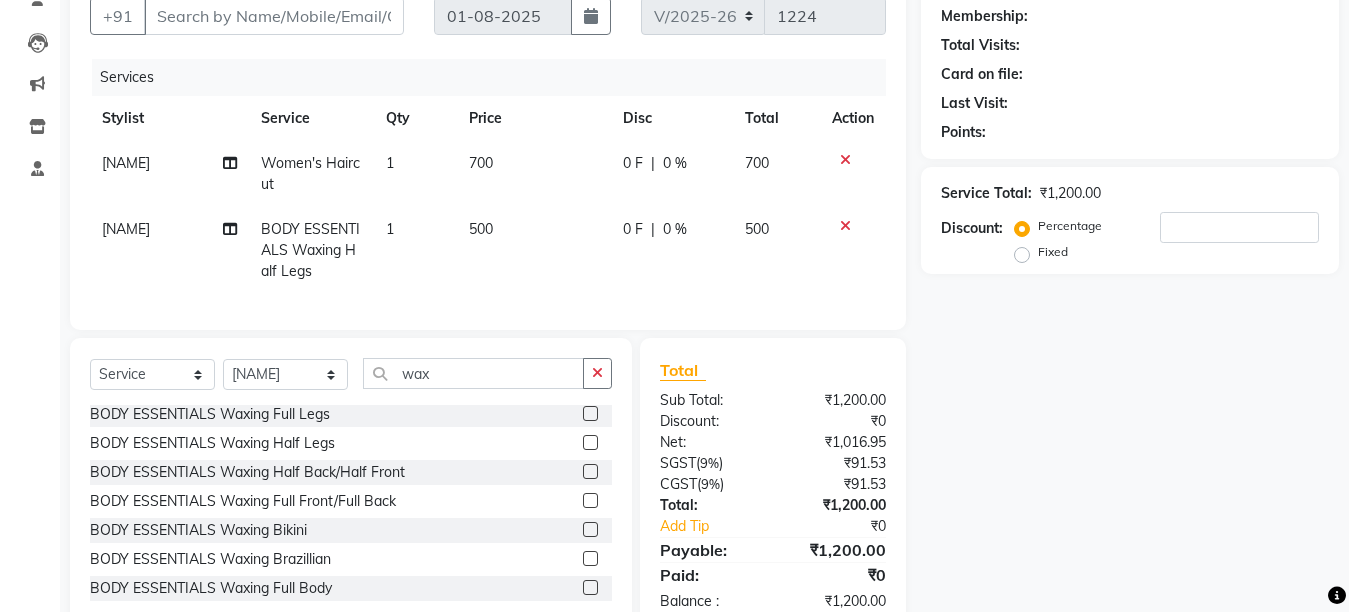 click on "Select Location × [BRAND], [CITY] Default Panel My Panel English Español العربية मराठी हिंदी ગુજરાતી தமிழ் 中文 Notifications nothing to show ☀ [BRAND], [CITY]  Calendar  Invoice  Clients  Leads   Marketing  Inventory  Staff Completed InProgress Upcoming Dropped Tentative Check-In Confirm Bookings Generate Report Segments Page Builder INVOICE PREVIOUS INVOICES Create New   Save  Client +91 Date 01-08-2025 Invoice Number V/2025 V/2025-26 1224 Services Stylist Service Qty Price Disc Total Action [NAME] [NAME] 1 700 0 F | 0 % 700 [NAME] [NAME] 1 500 0 F | 0 % 500 Select  Service  Product  Membership  Package Voucher Prepaid Gift Card  Select Stylist [NAME] [NAME] [NAME] [NAME] [NAME] [NAME]  [NAME]  [NAME]  [NAME]  [NAME]  [NAME]  [NAME]  Total" at bounding box center (674, 117) 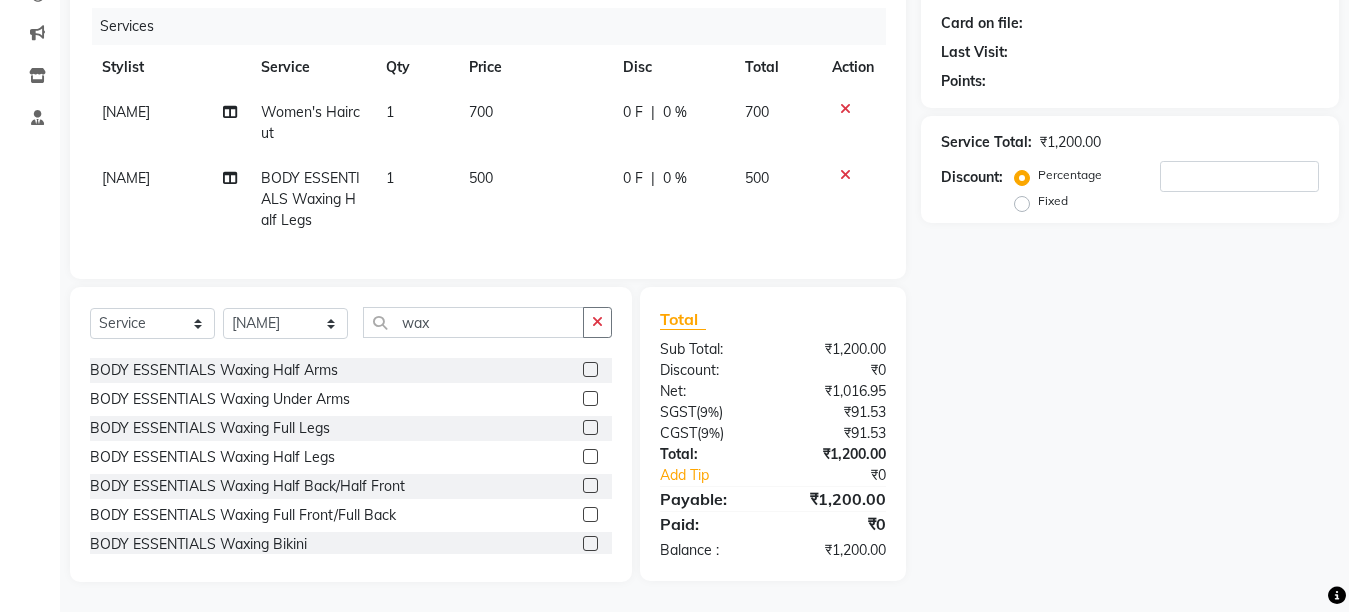 scroll, scrollTop: 135, scrollLeft: 0, axis: vertical 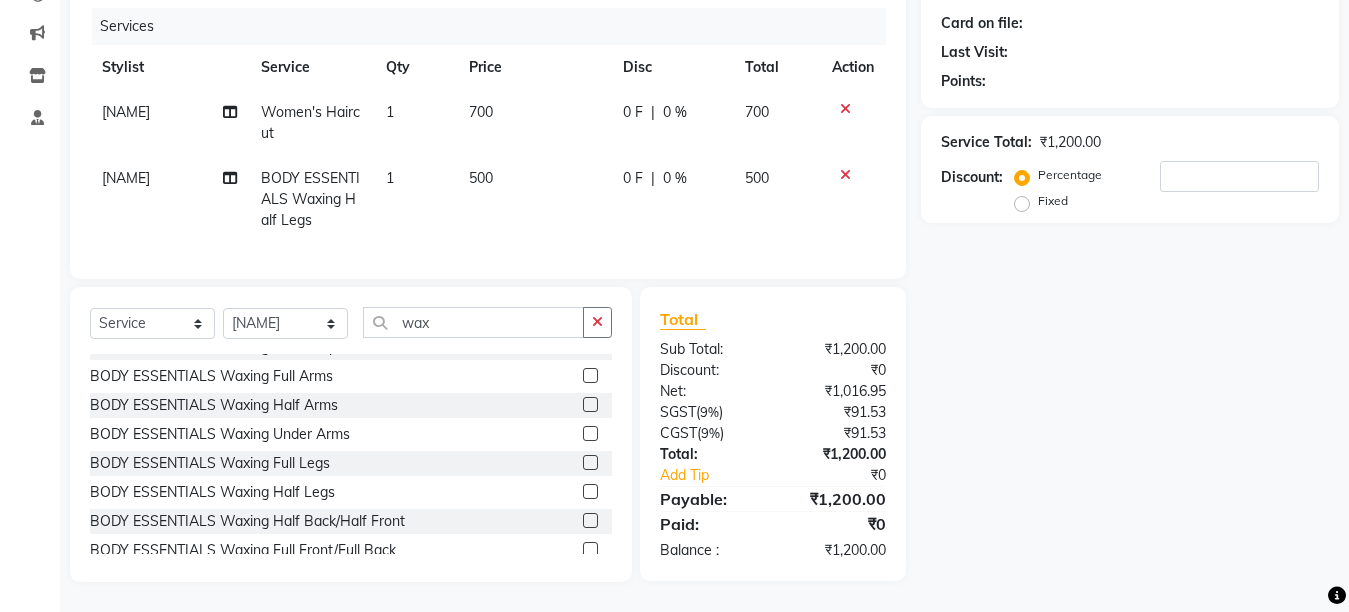 click 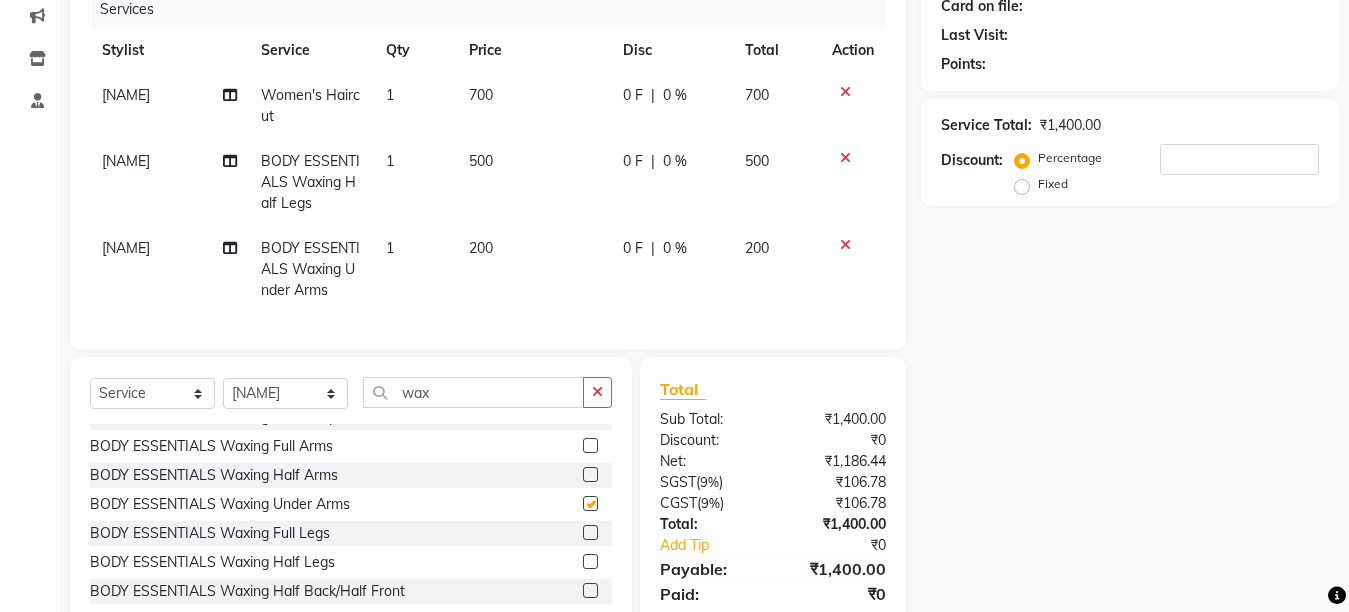 checkbox on "false" 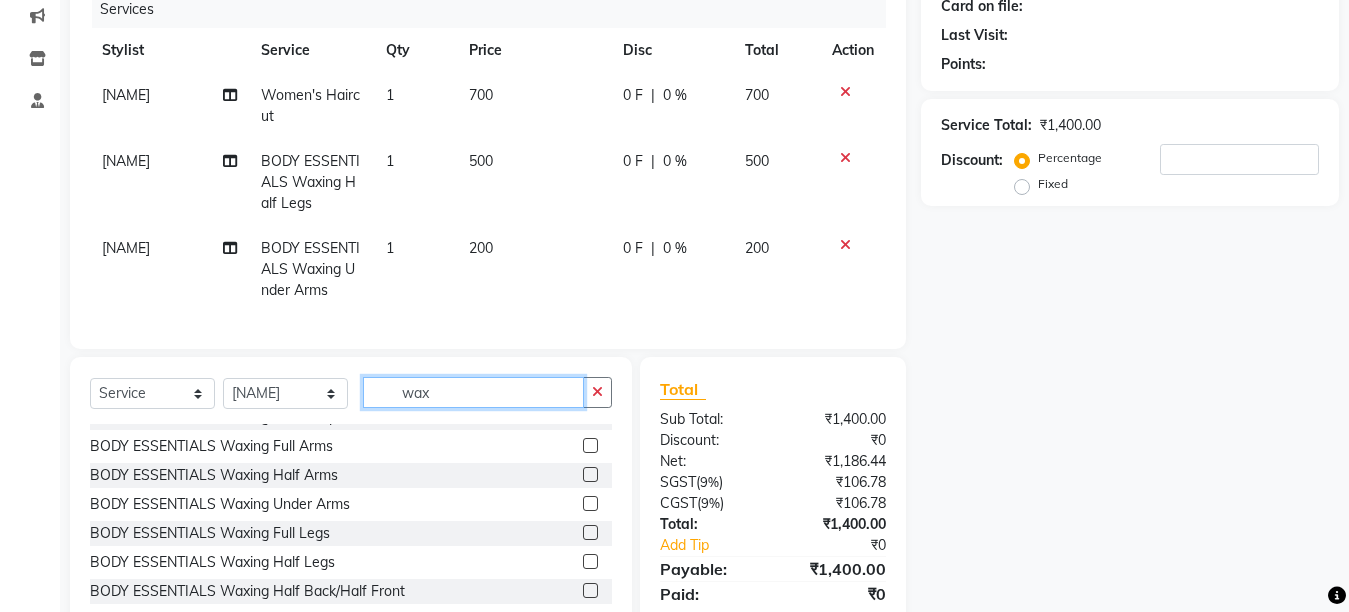 click on "wax" 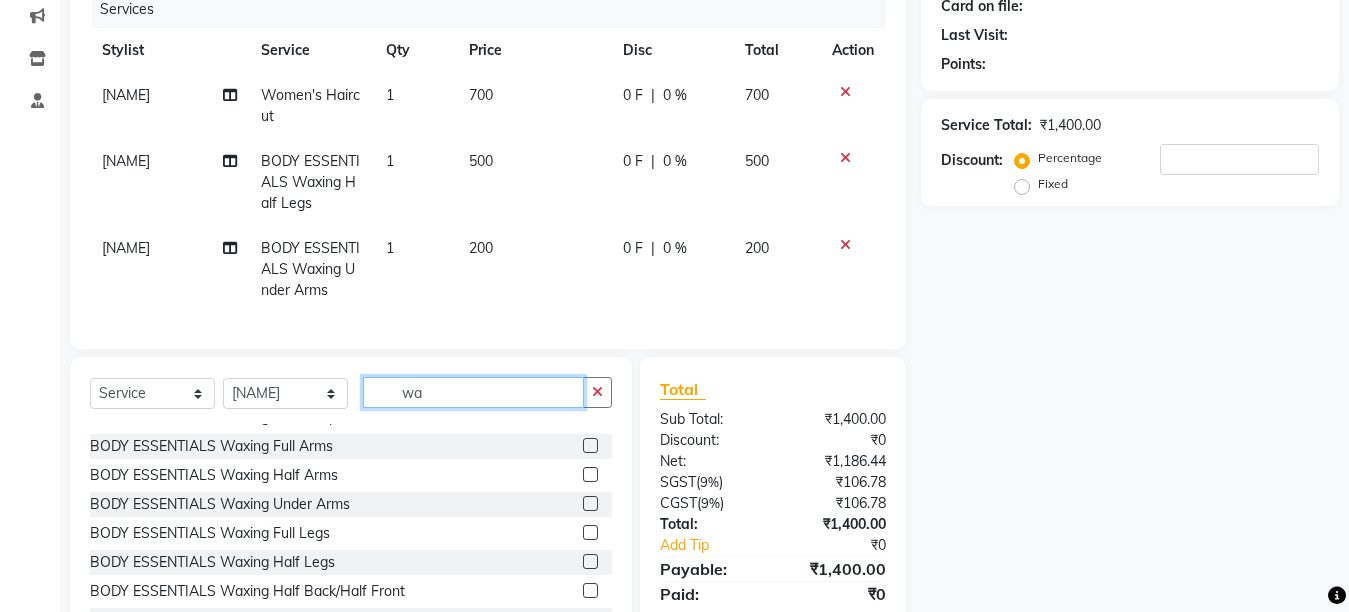 type on "w" 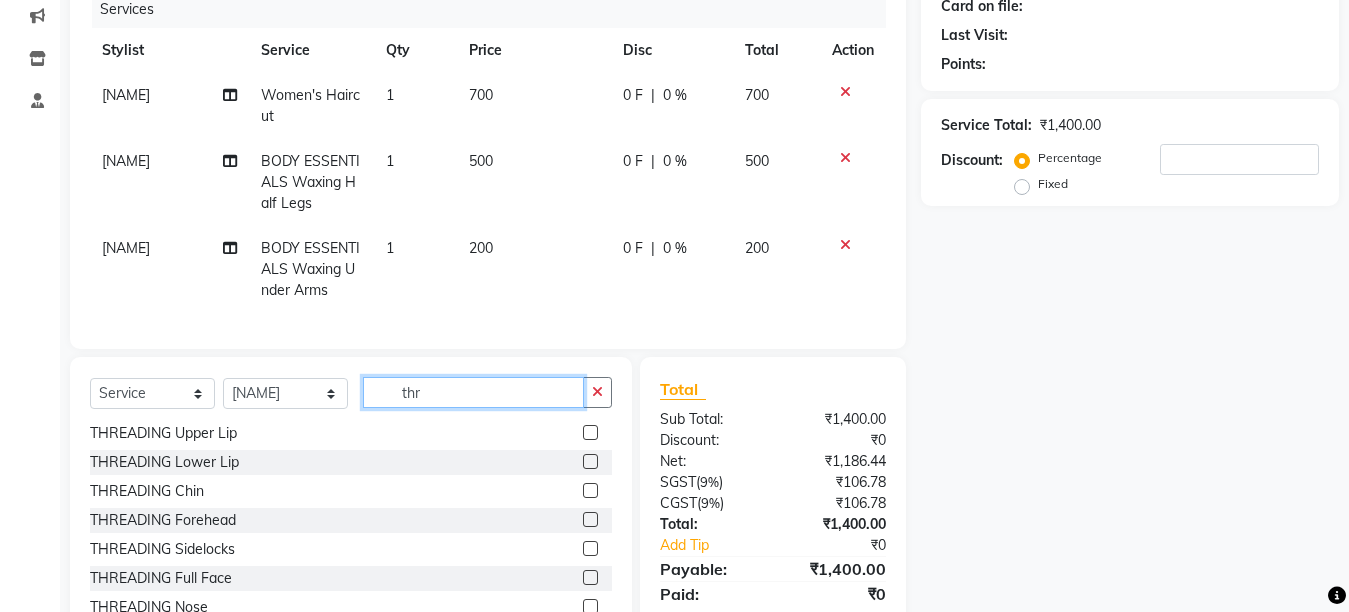 scroll, scrollTop: 32, scrollLeft: 0, axis: vertical 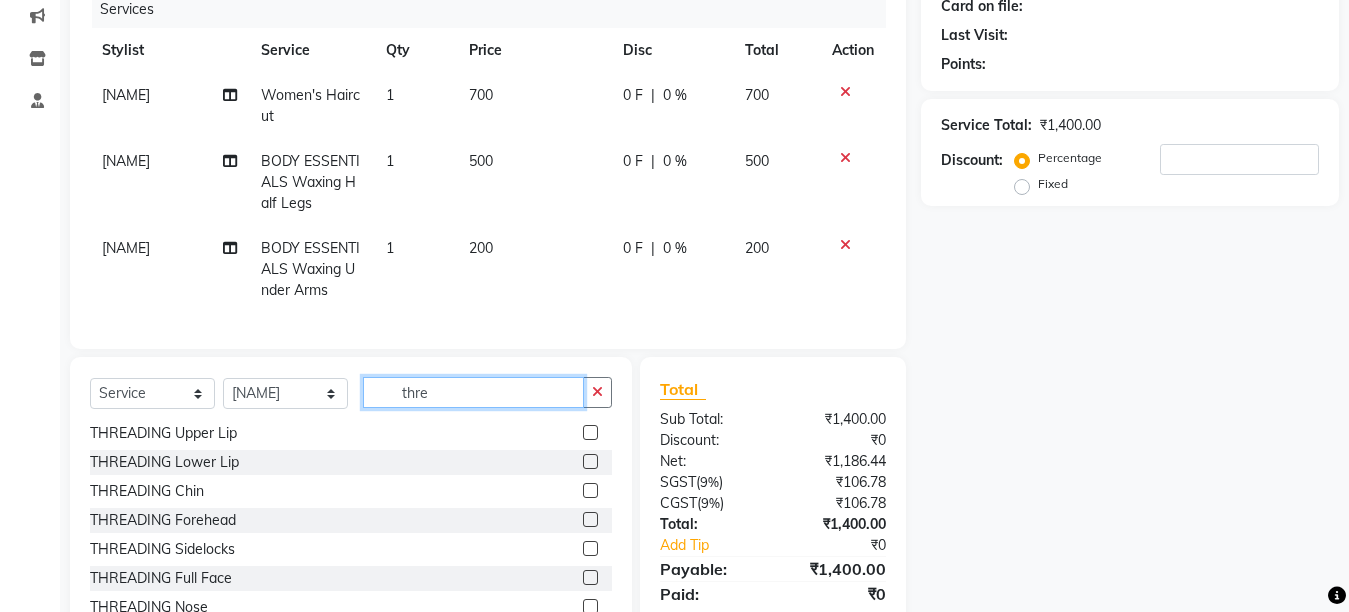 type on "thre" 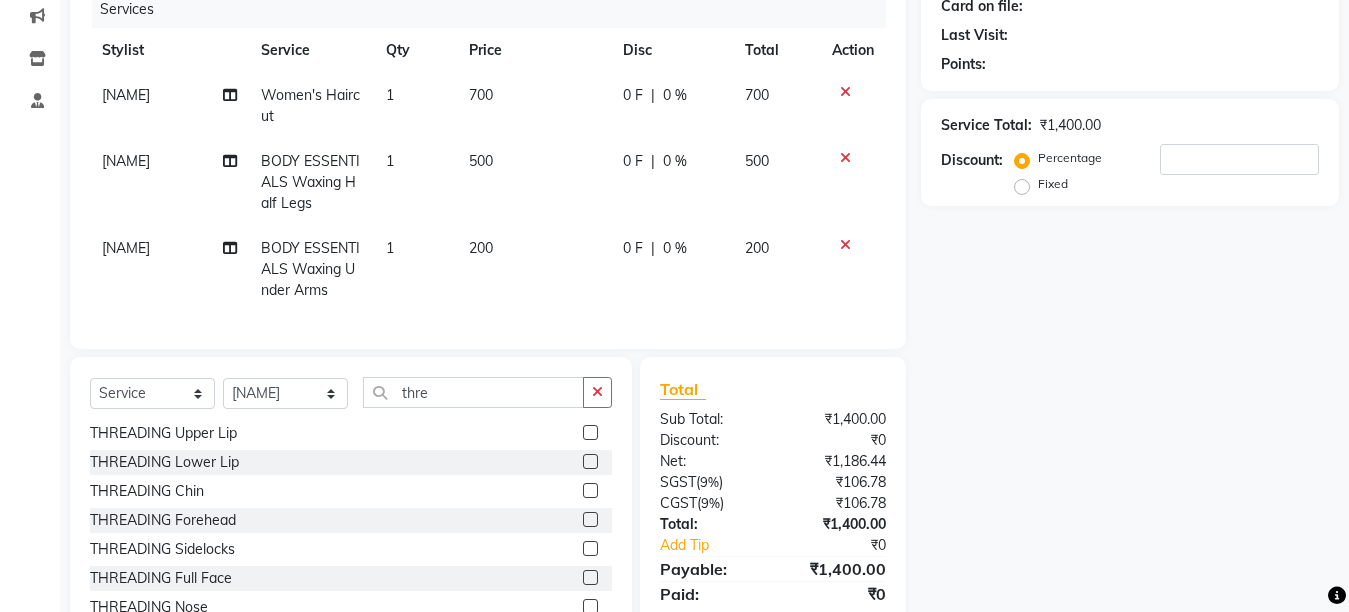 click 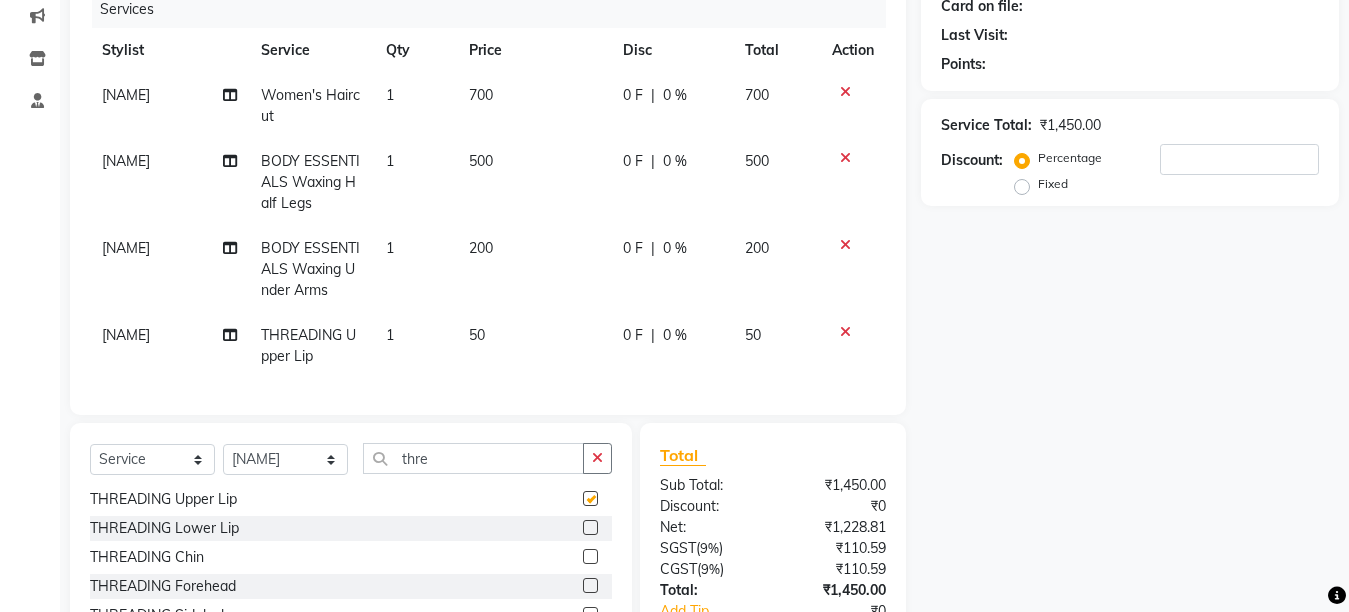 checkbox on "false" 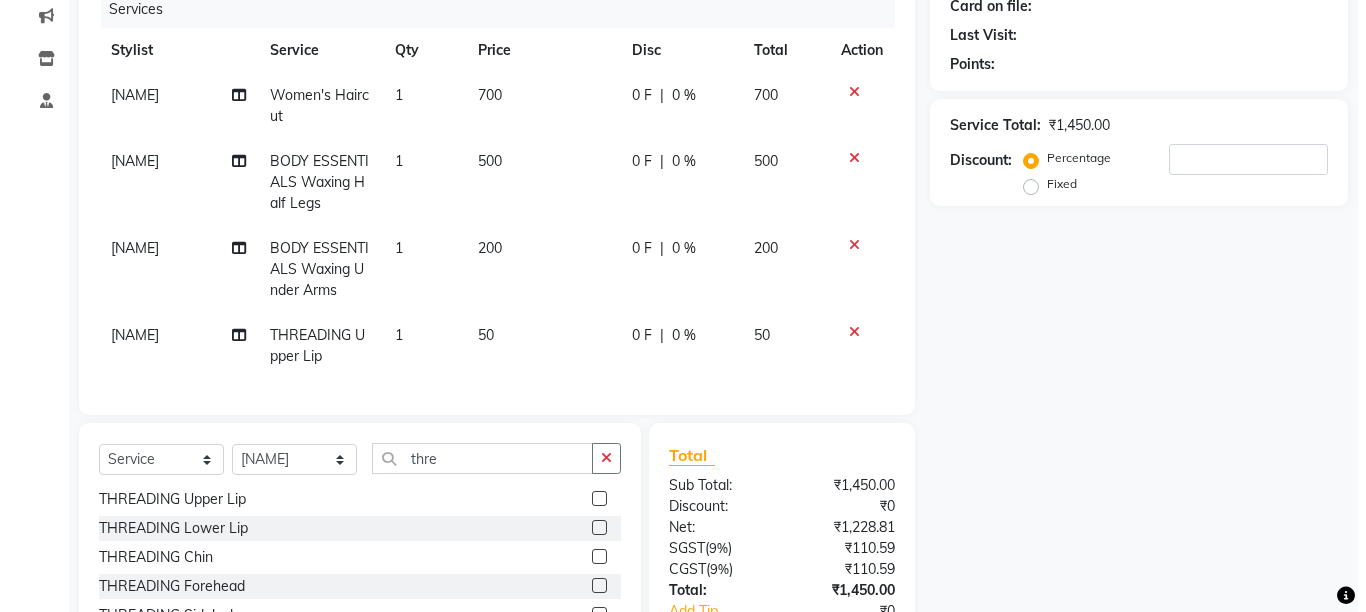 scroll, scrollTop: 0, scrollLeft: 0, axis: both 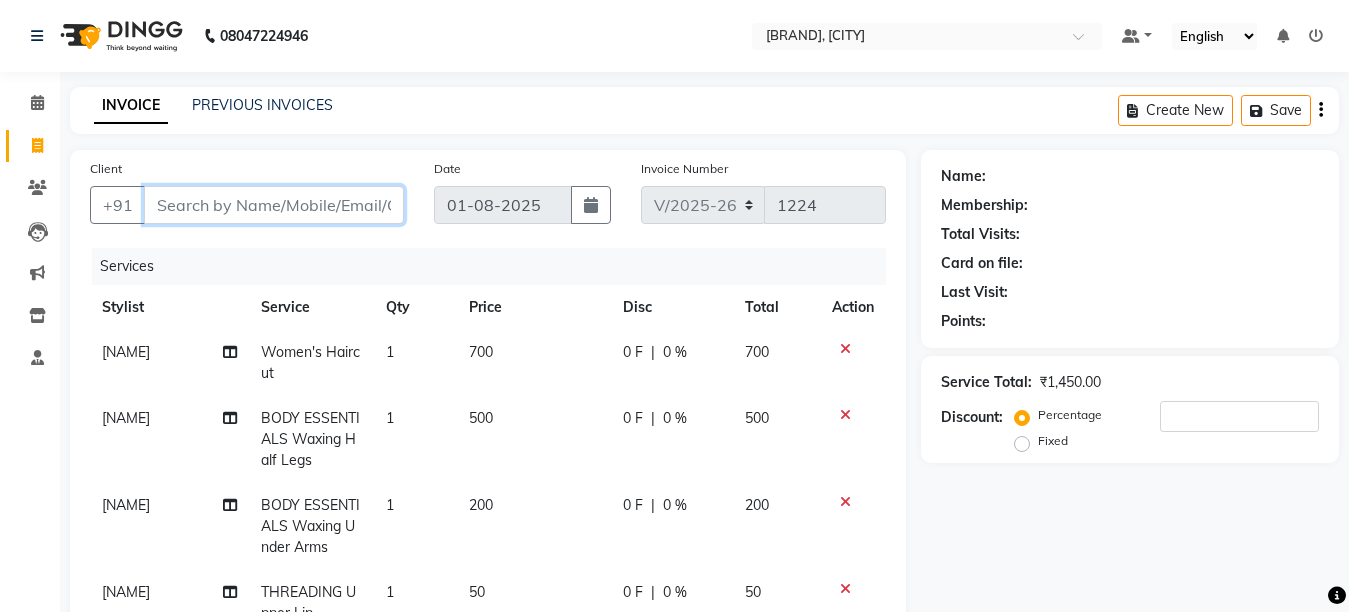 click on "Client" at bounding box center (274, 205) 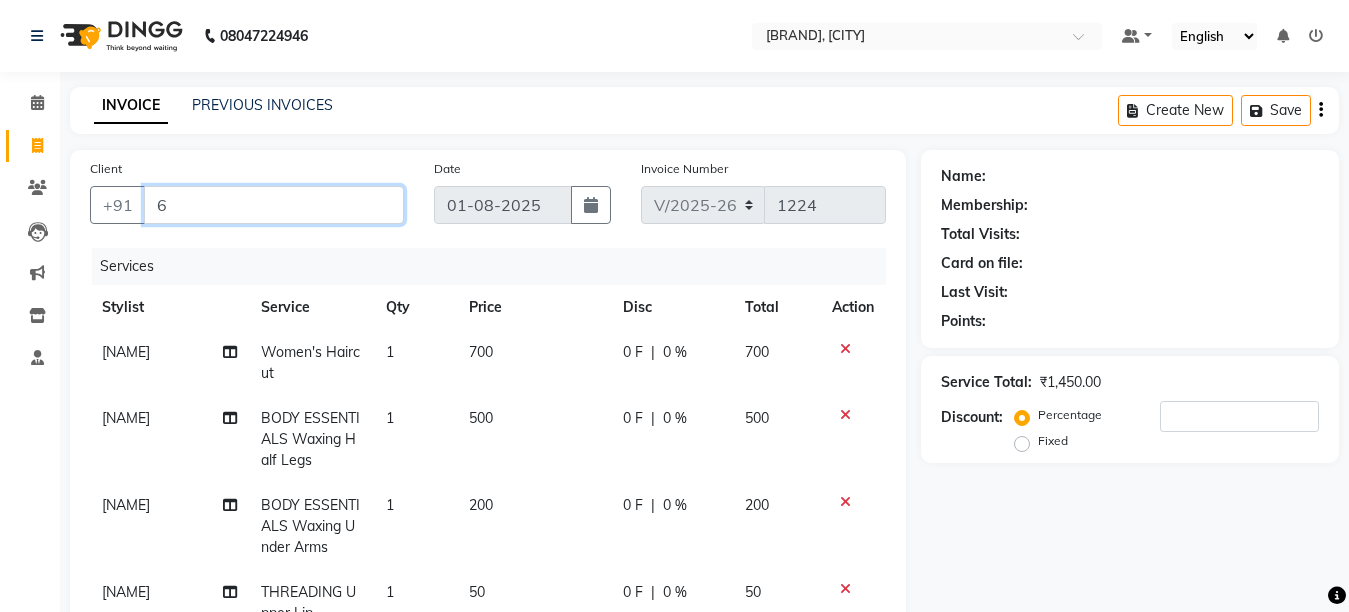 type on "0" 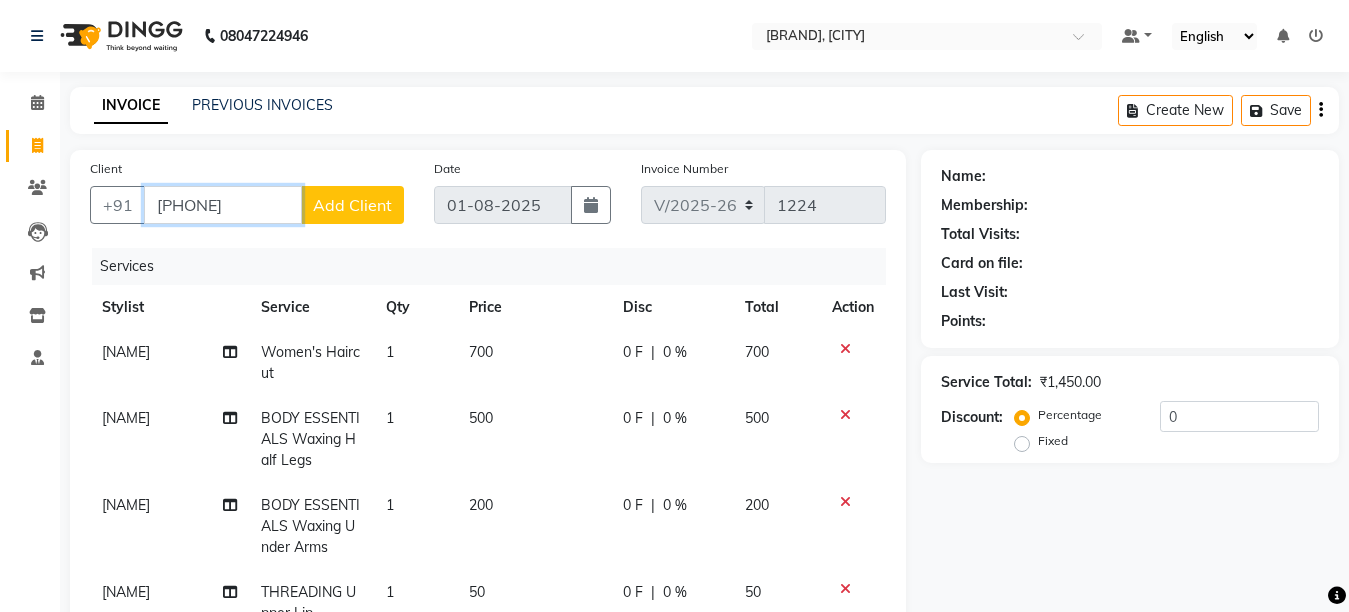 type on "[PHONE]" 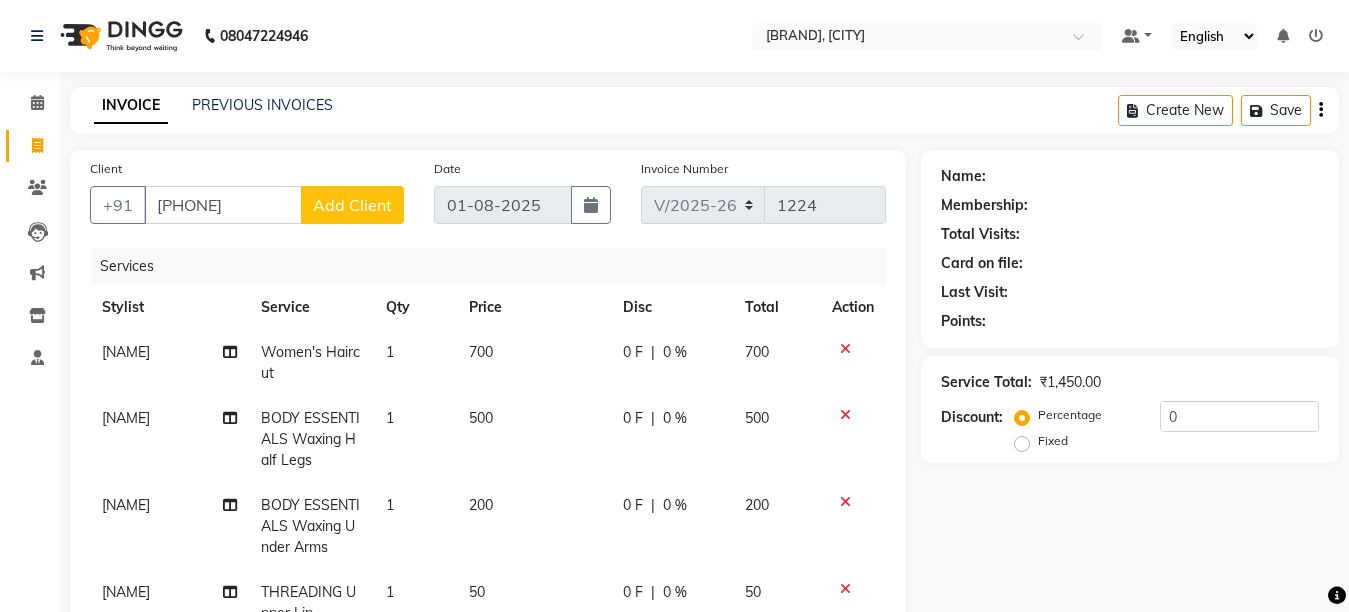 click on "Add Client" 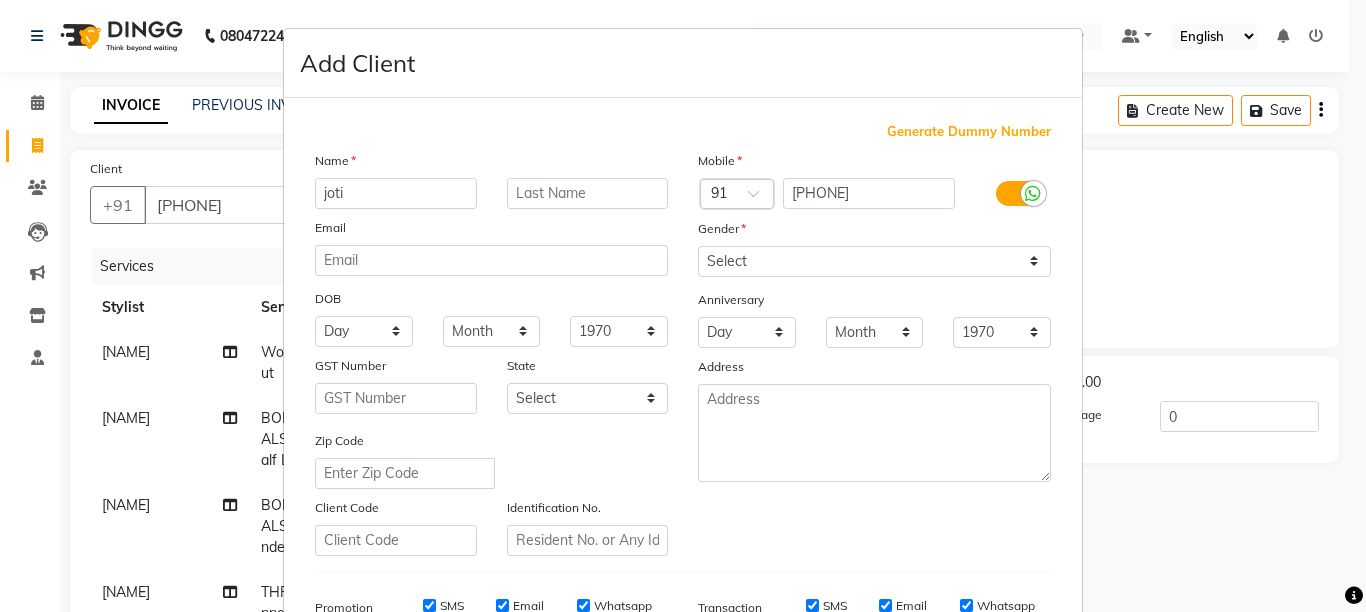 type on "joti" 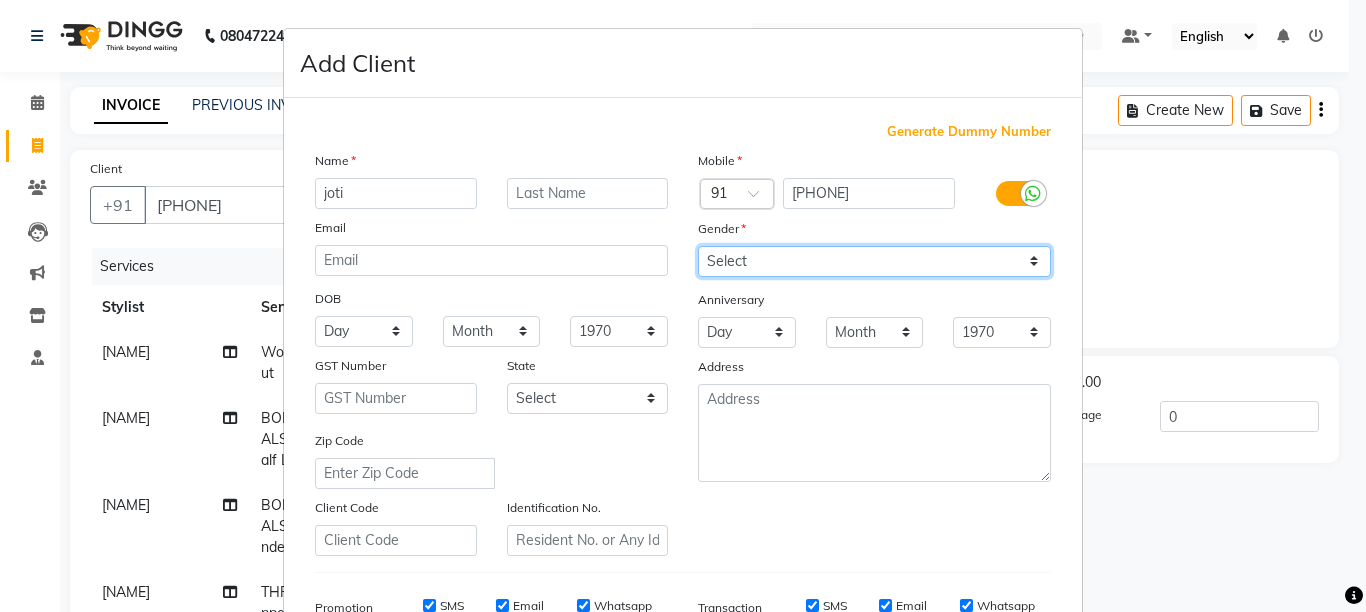 click on "Select Male Female Other Prefer Not To Say" at bounding box center [874, 261] 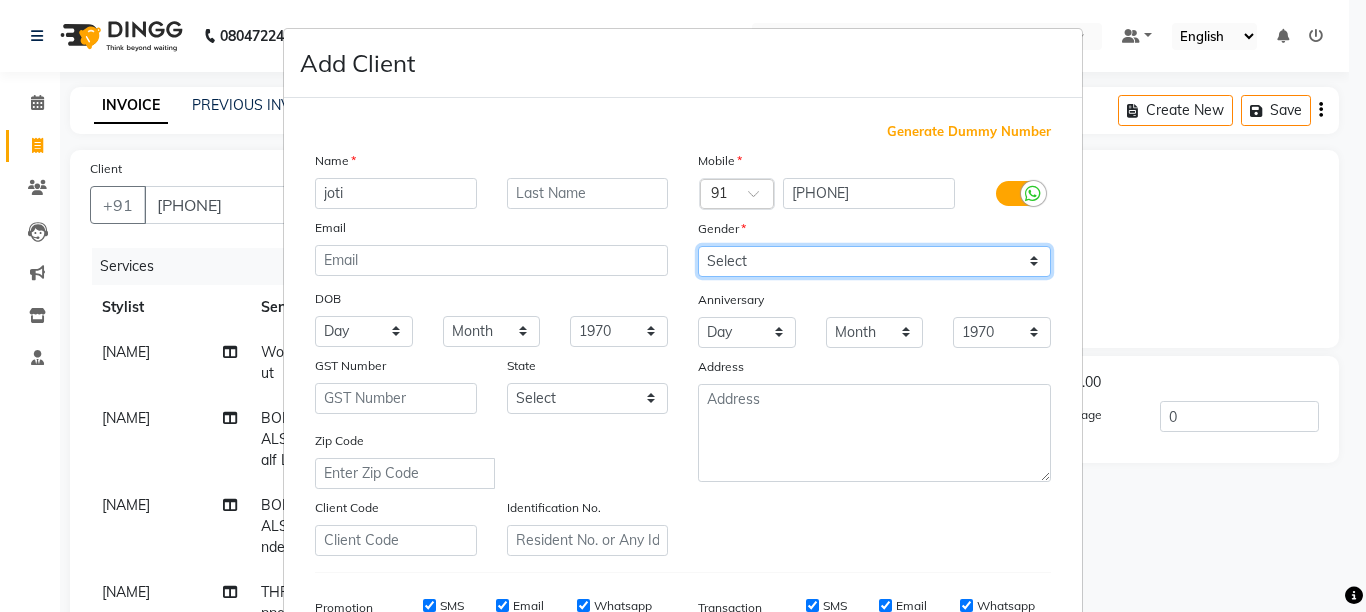 select on "female" 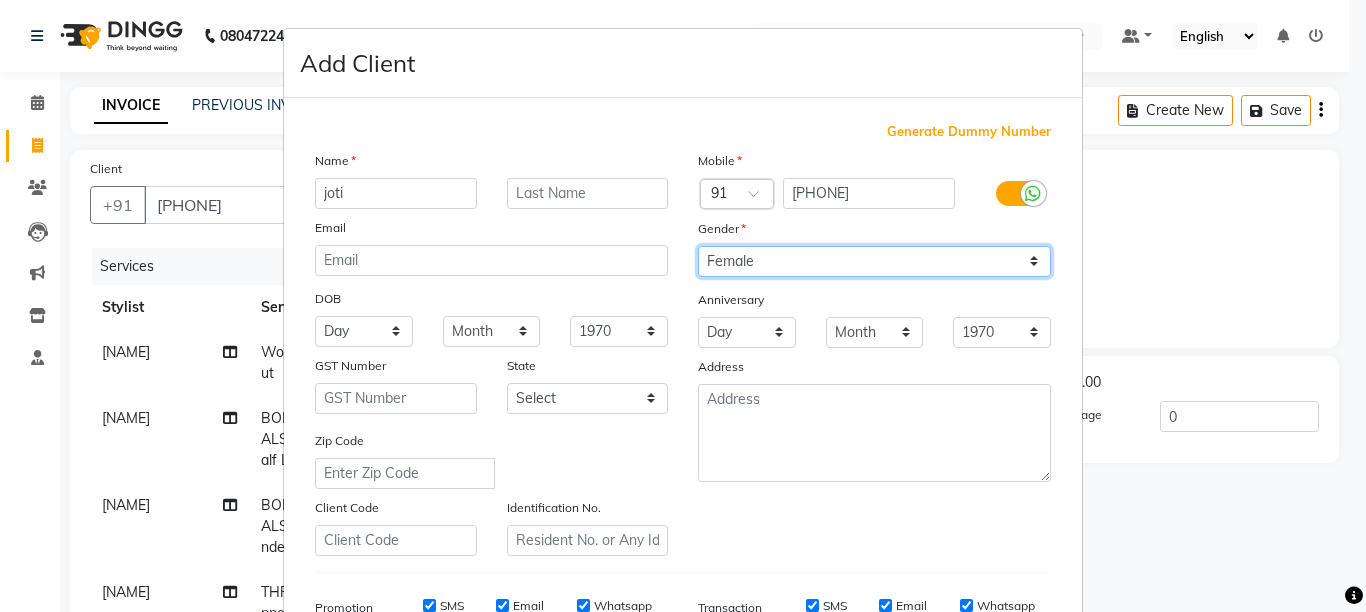 click on "Select Male Female Other Prefer Not To Say" at bounding box center [874, 261] 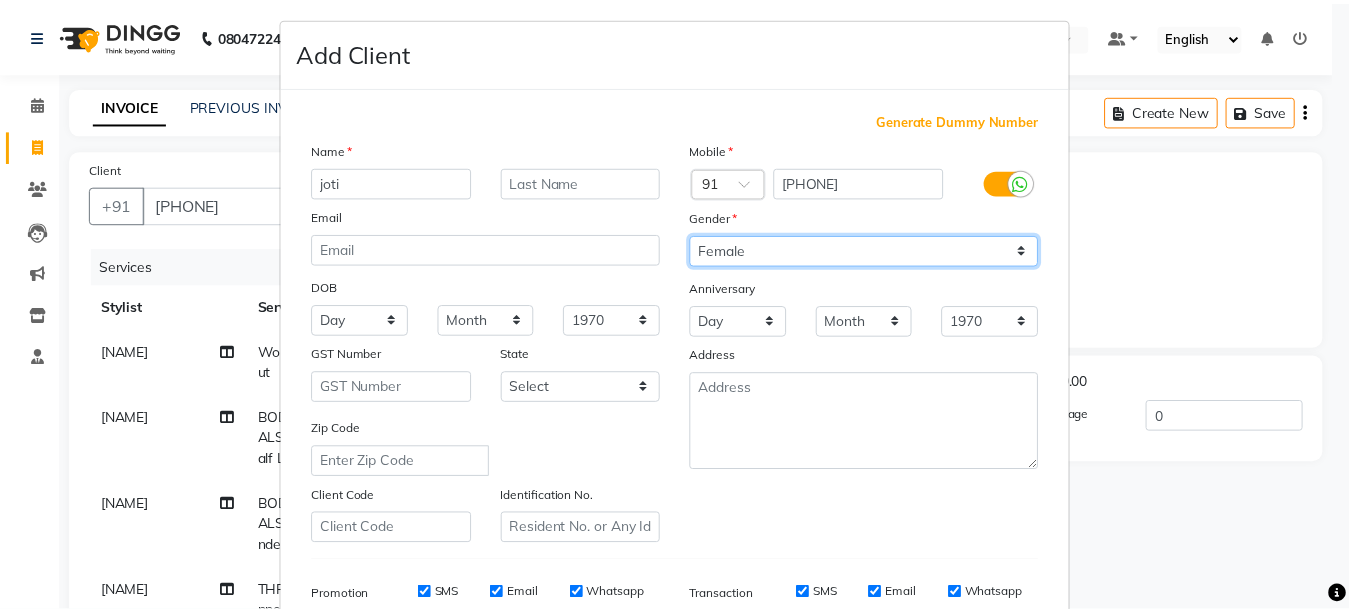 scroll, scrollTop: 311, scrollLeft: 0, axis: vertical 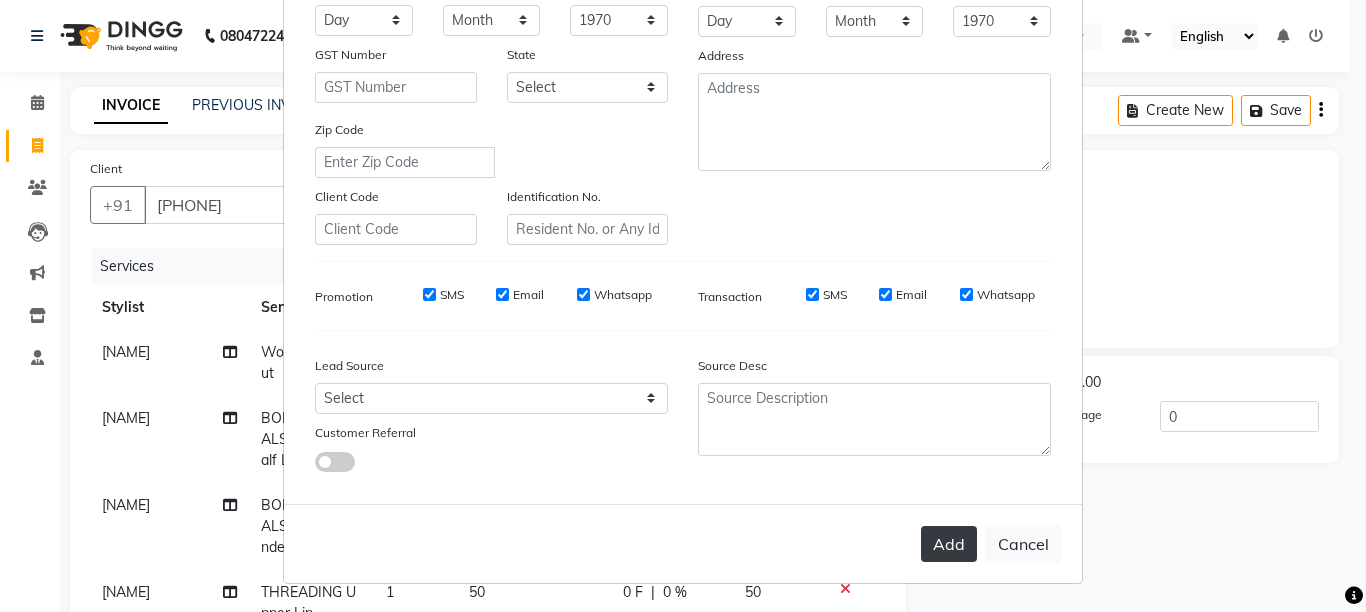 click on "Add" at bounding box center [949, 544] 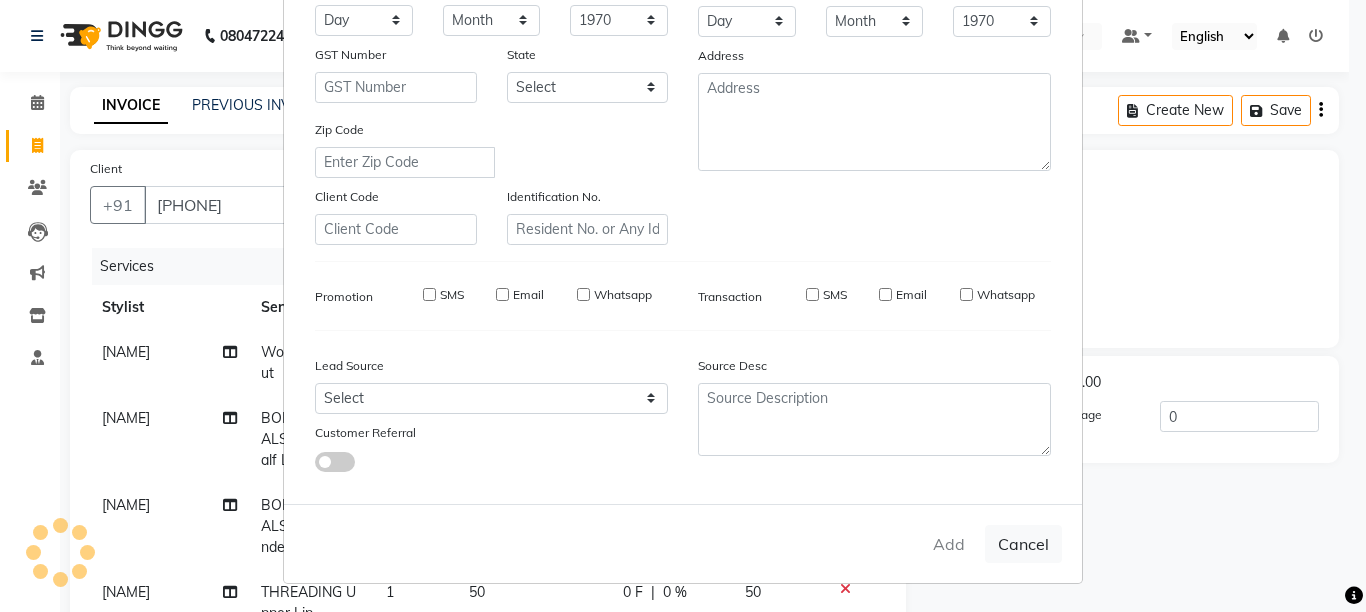 type on "[PHONE]" 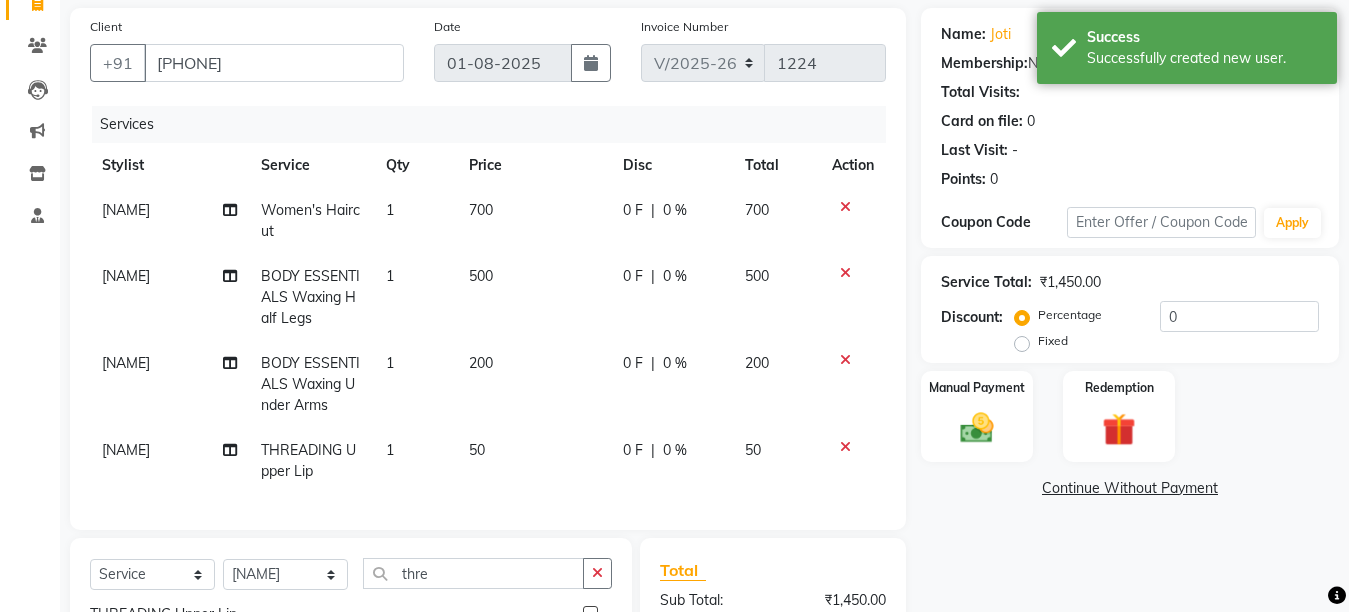 scroll, scrollTop: 410, scrollLeft: 0, axis: vertical 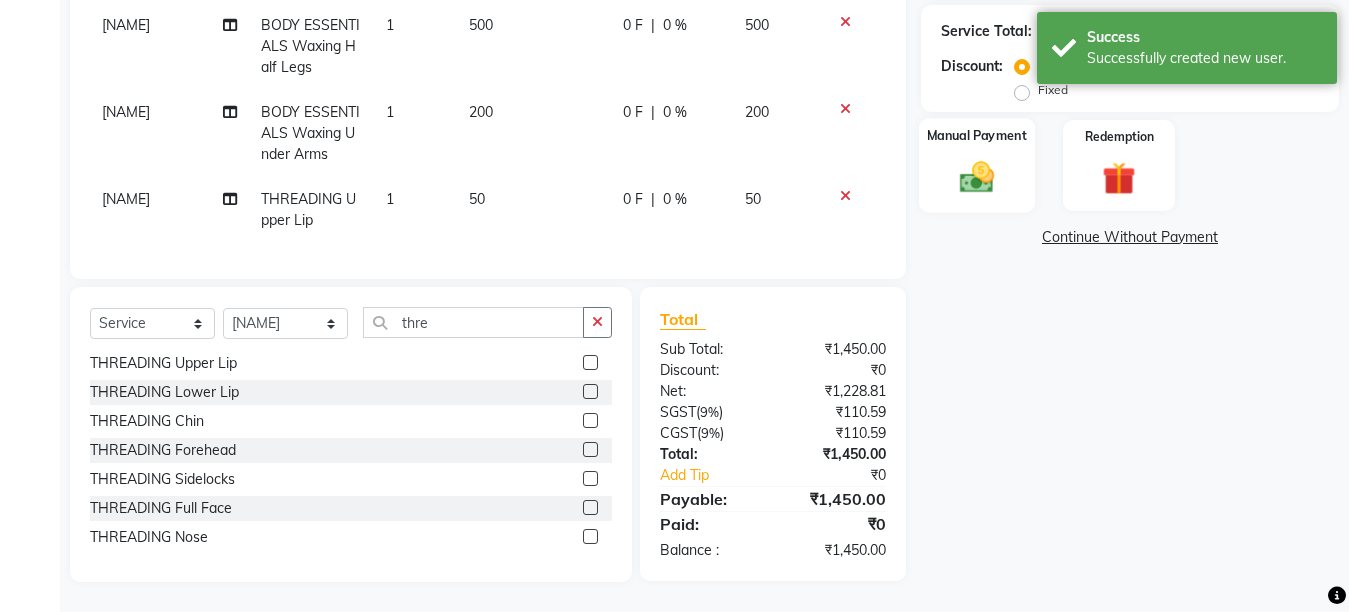 click 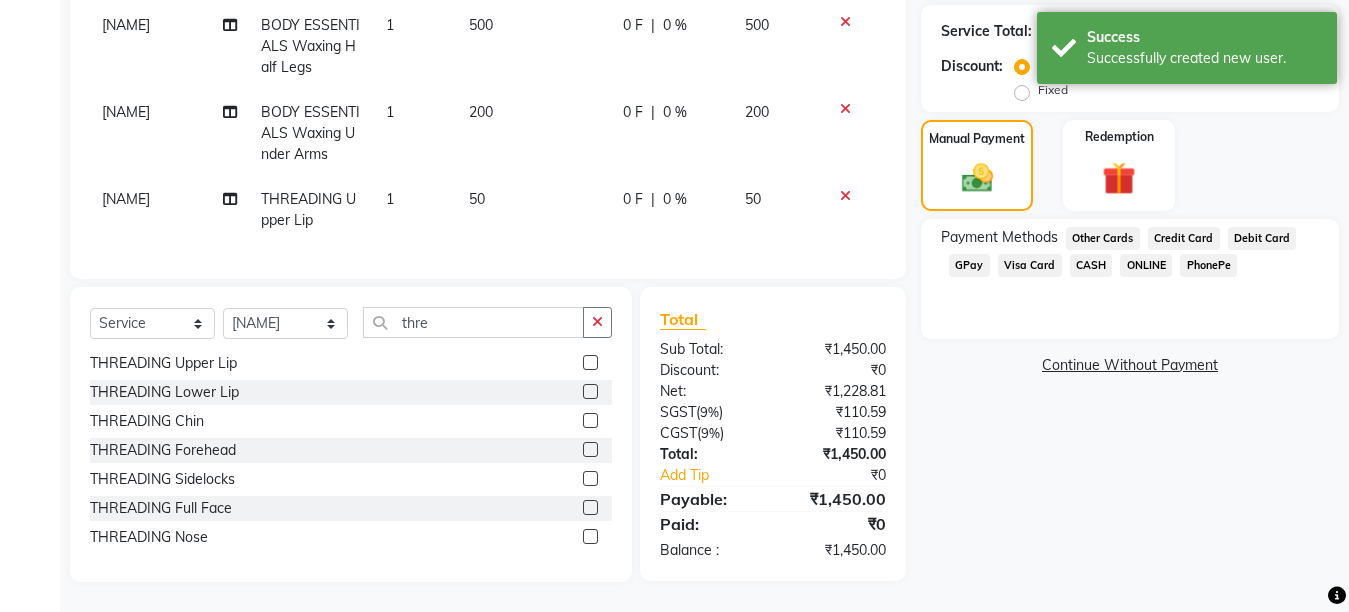 click on "GPay" 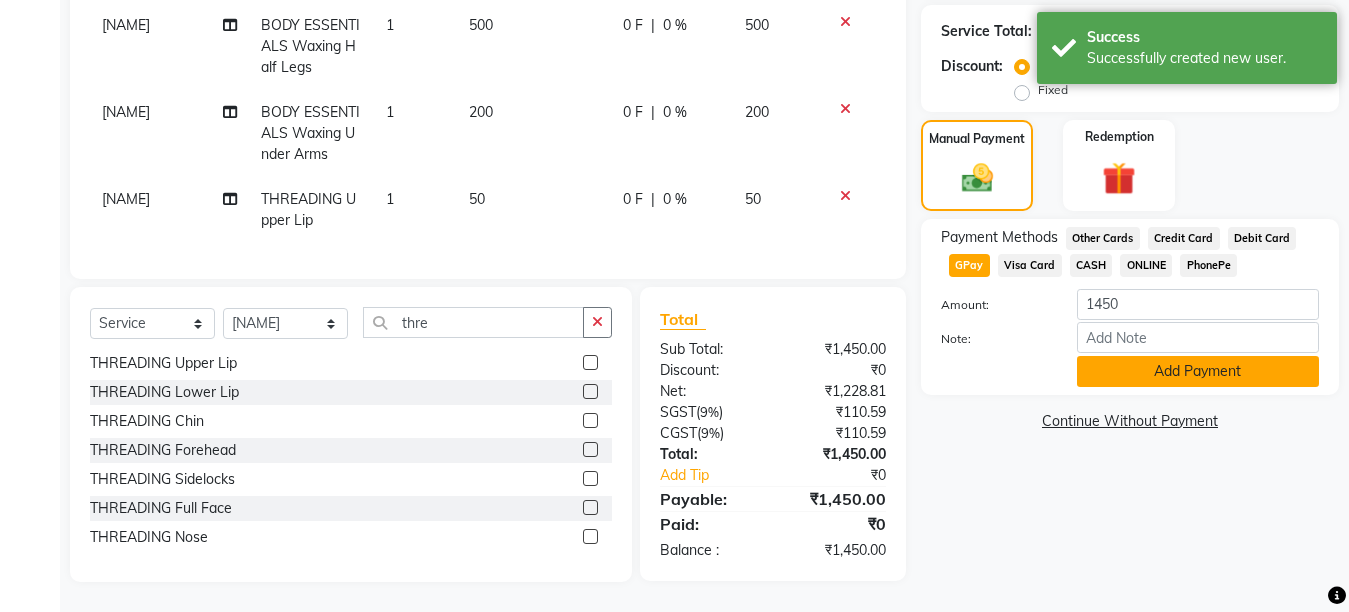 click on "Add Payment" 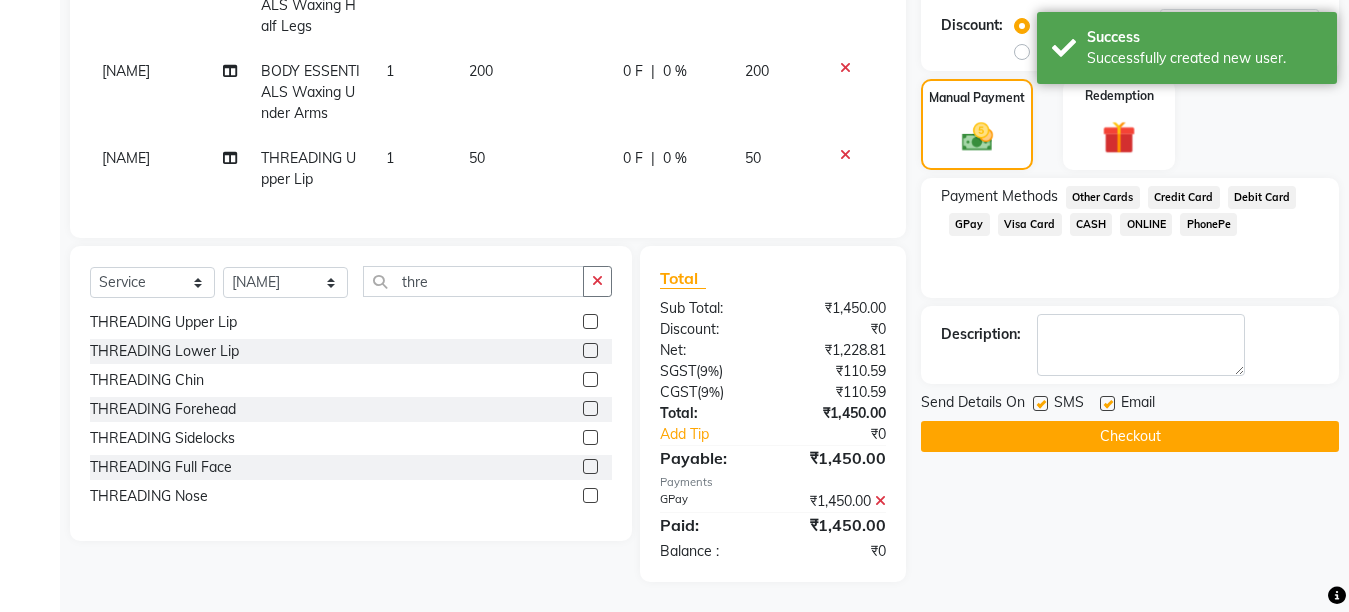 scroll, scrollTop: 451, scrollLeft: 0, axis: vertical 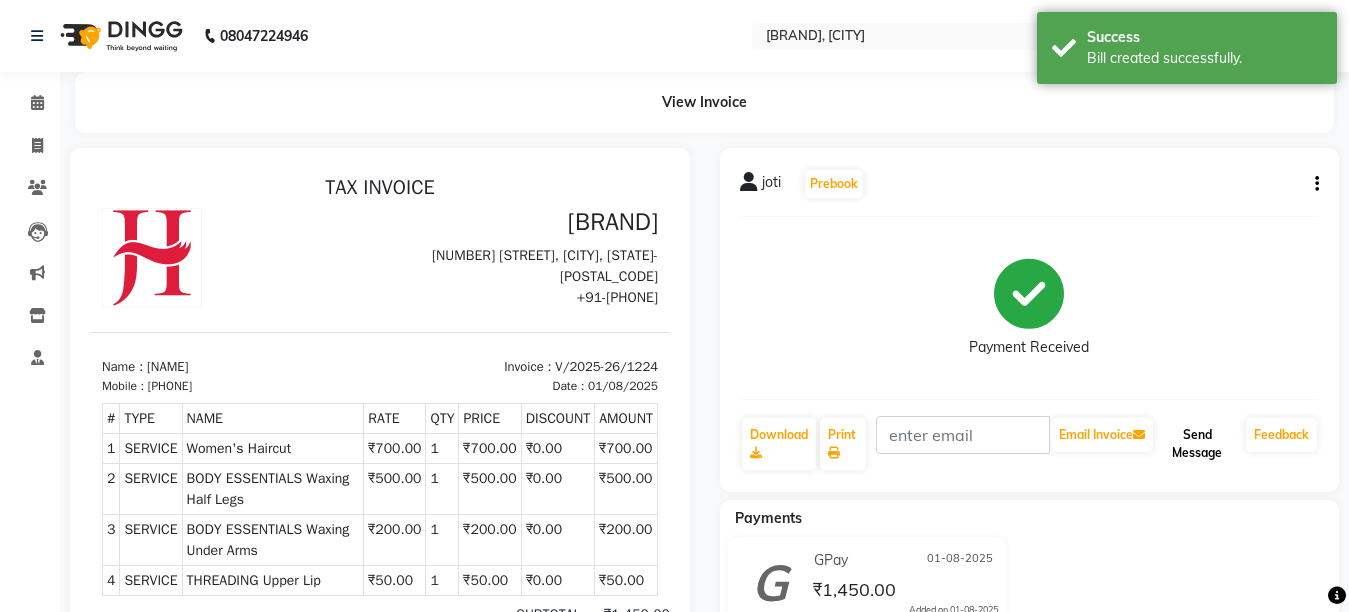 click on "Send Message" 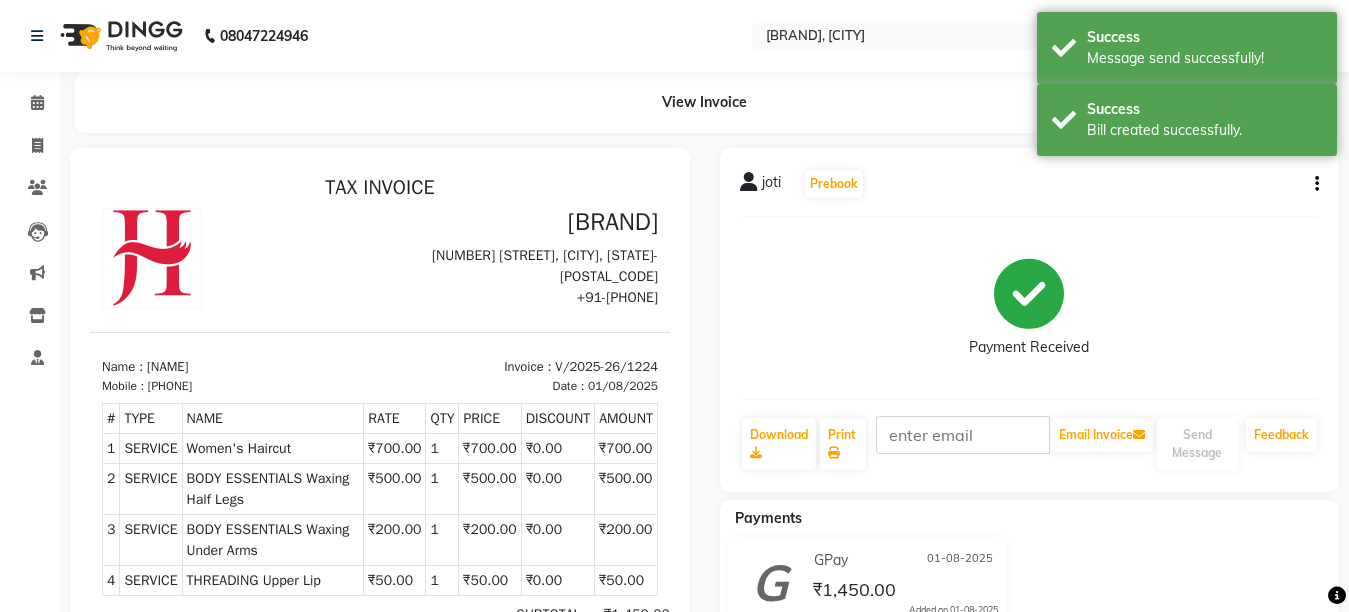 click on "Invoice" 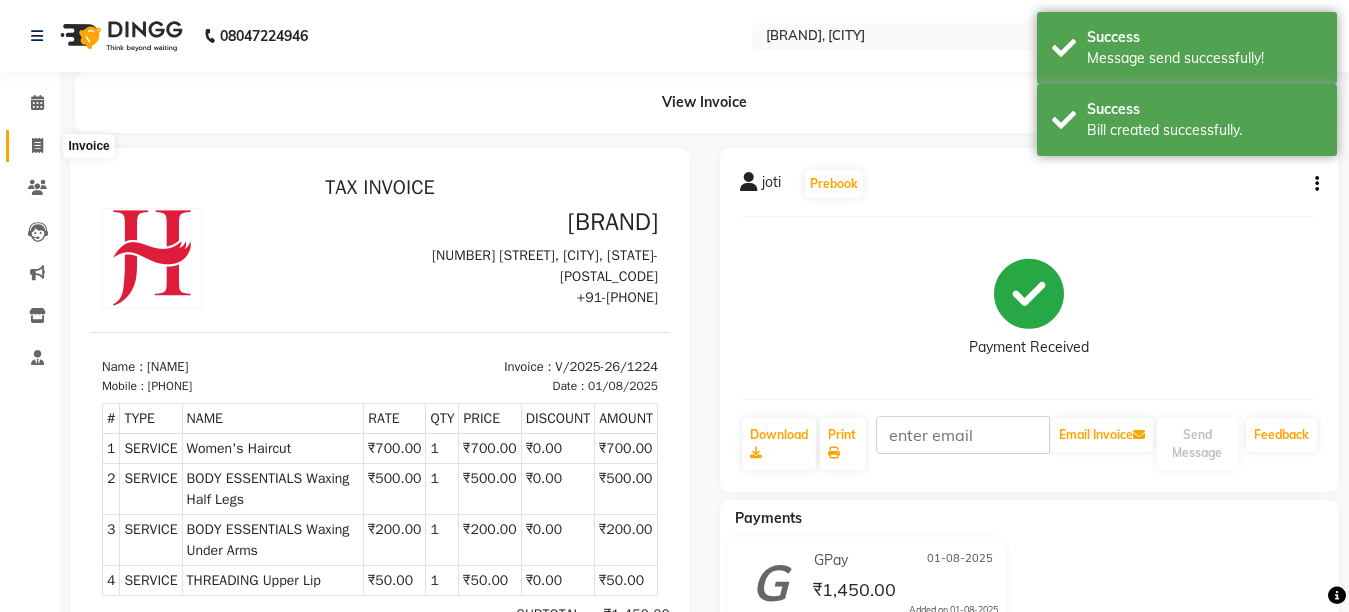 drag, startPoint x: 42, startPoint y: 146, endPoint x: 87, endPoint y: 151, distance: 45.276924 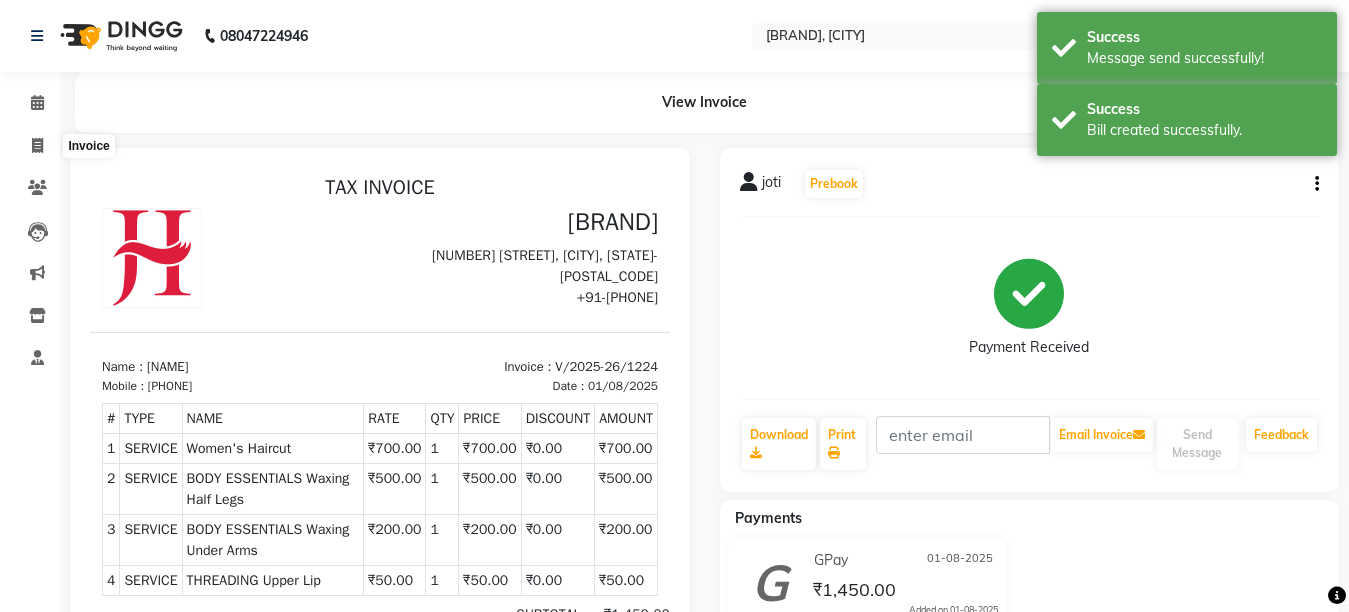 select on "service" 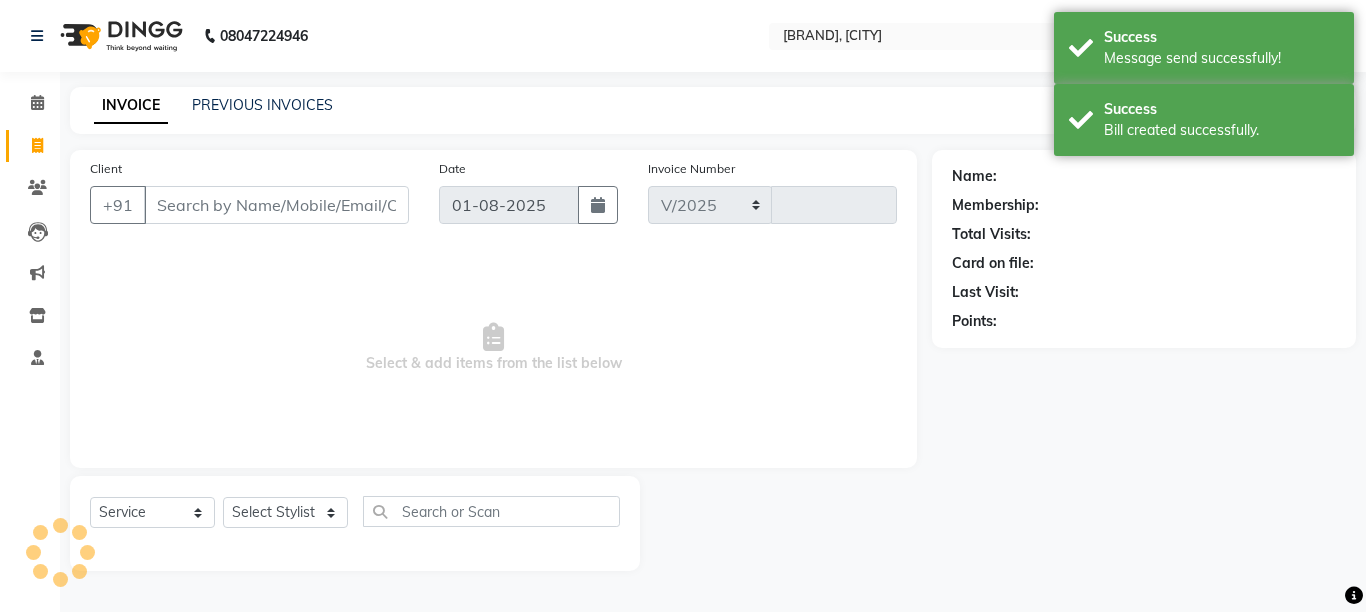 select on "6967" 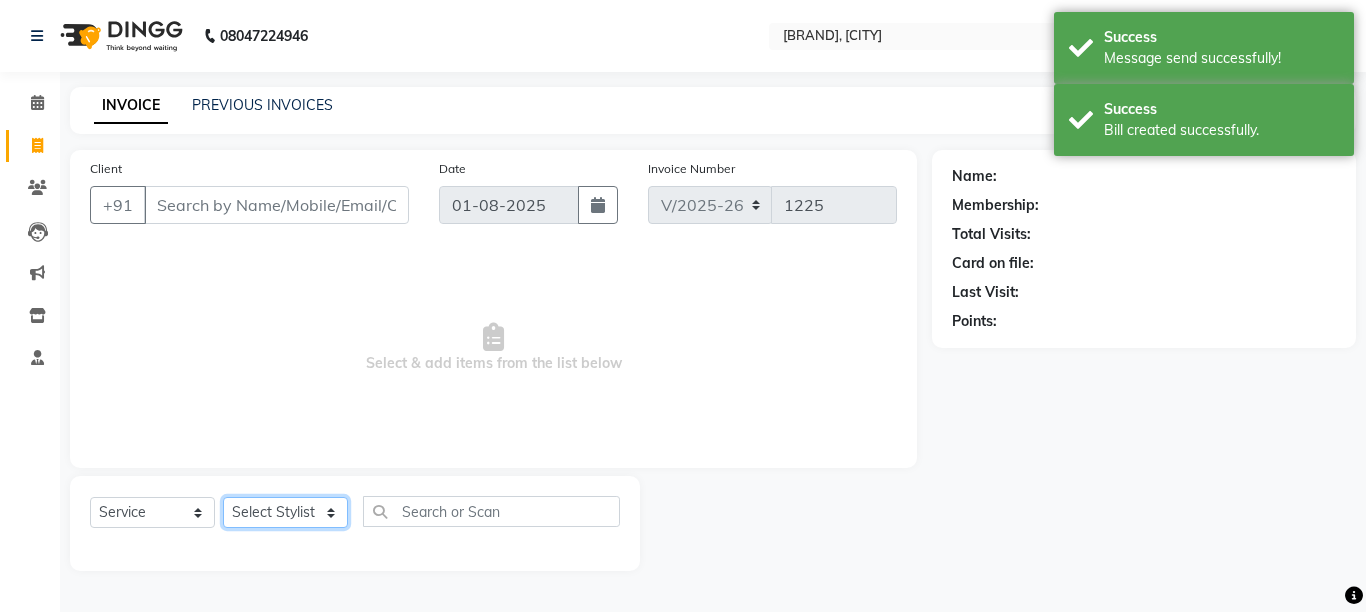 click on "Select Stylist" 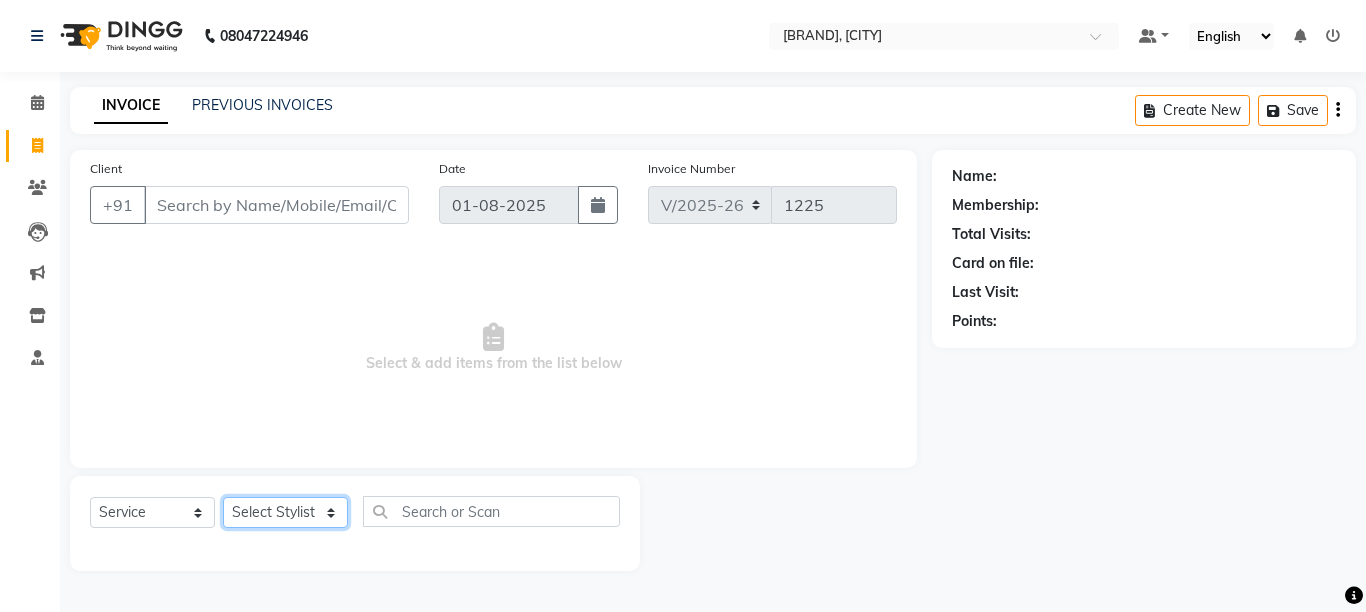 select on "55248" 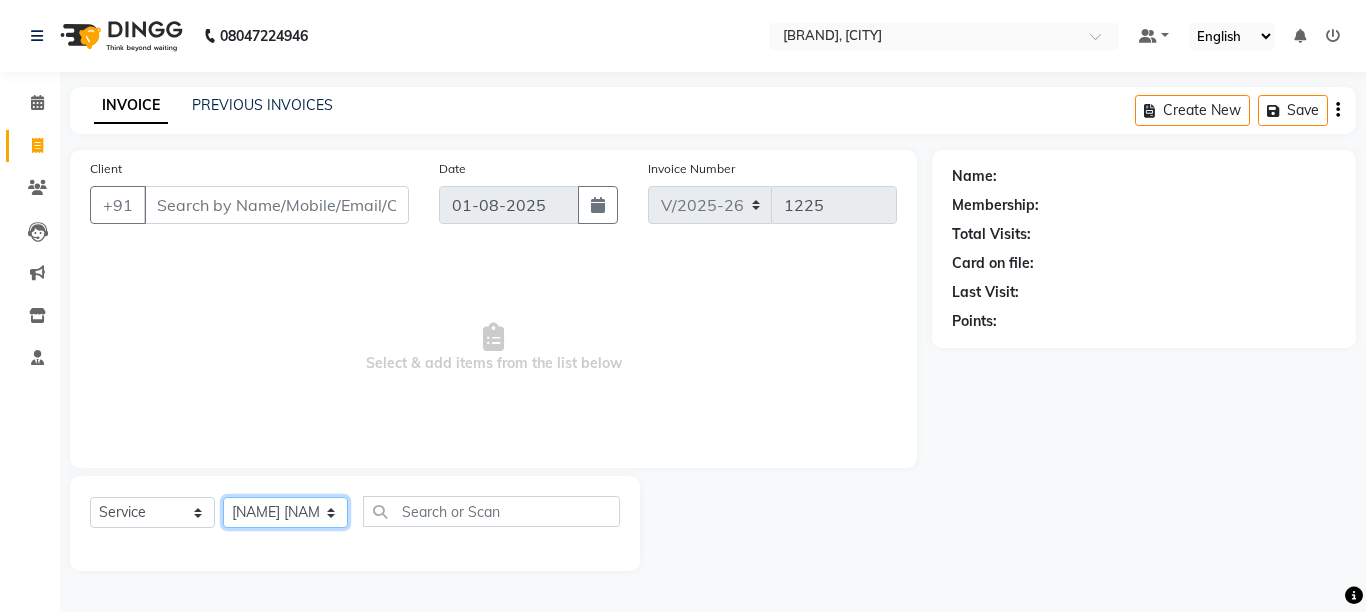 click on "Select Stylist [NAME] [NAME] [NAME] [NAME] [NAME]" 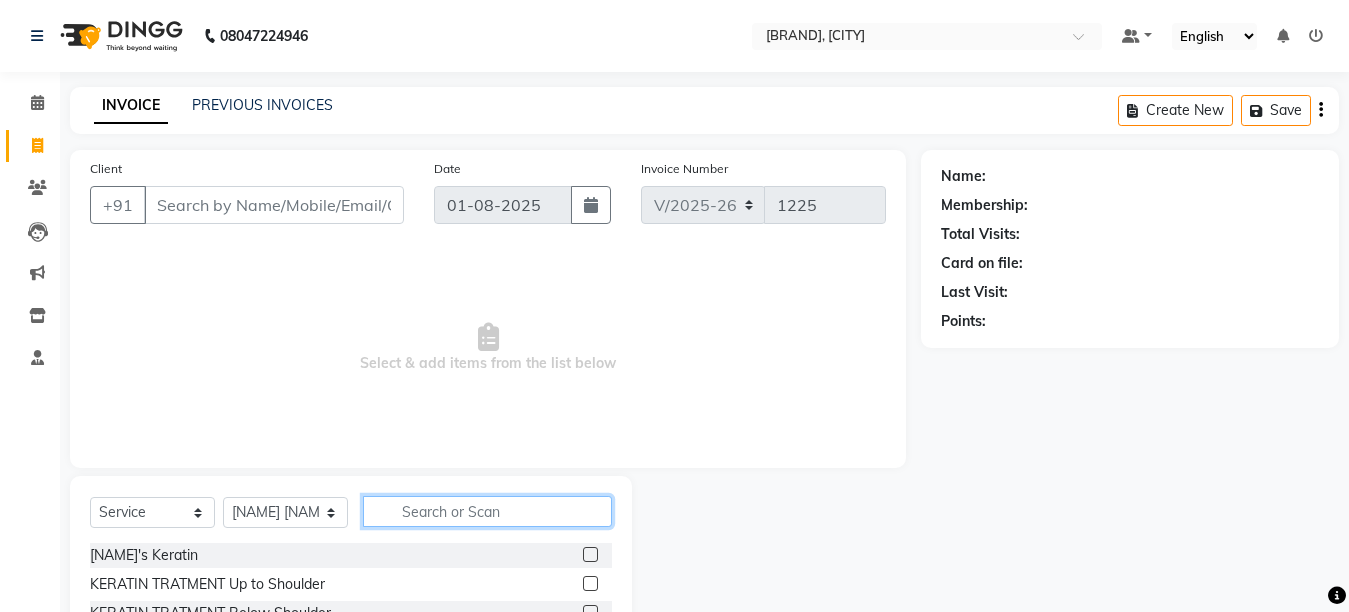 click 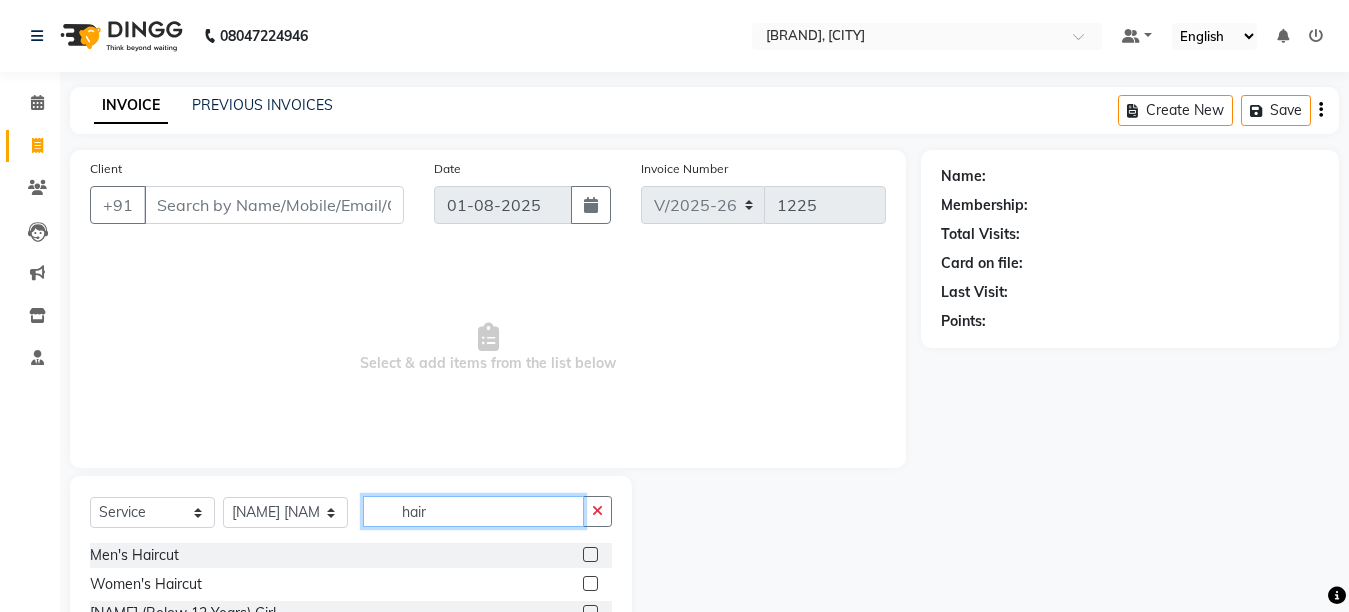 type on "hair" 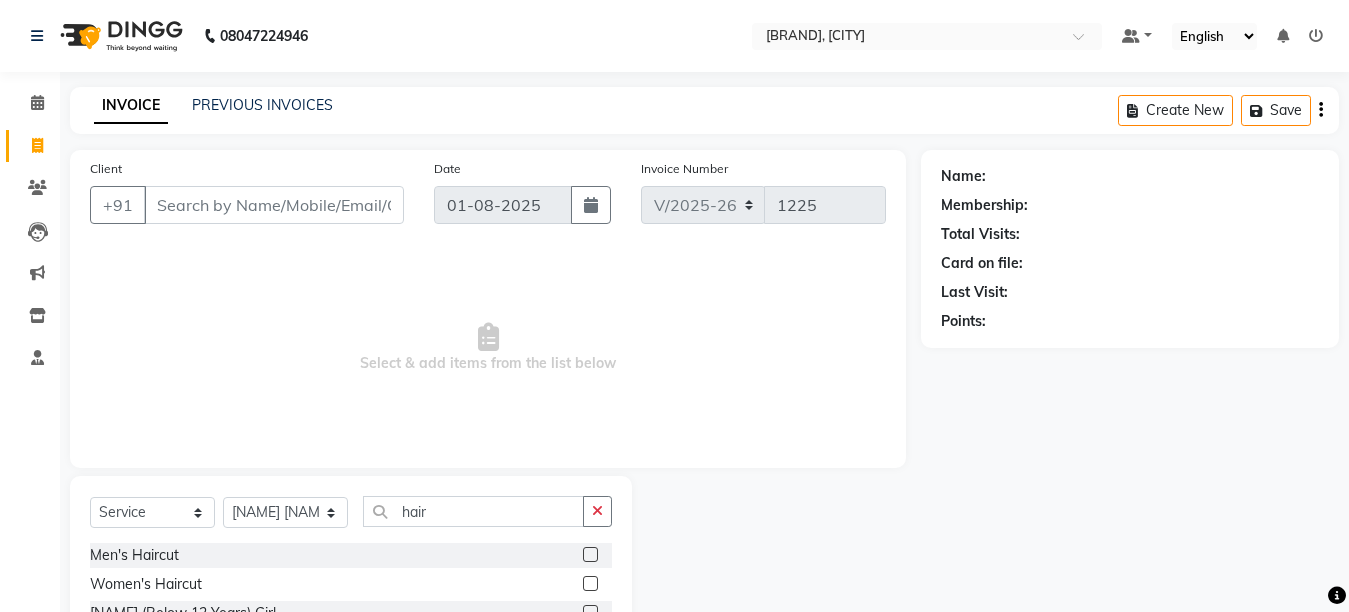 click 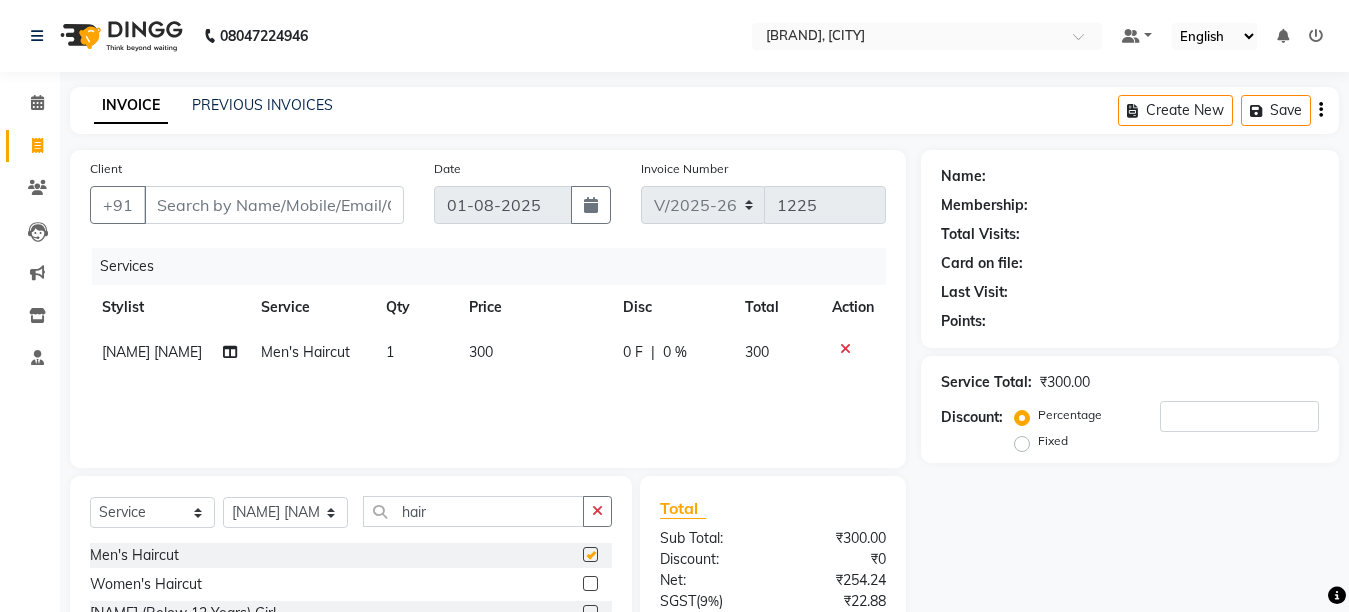 checkbox on "false" 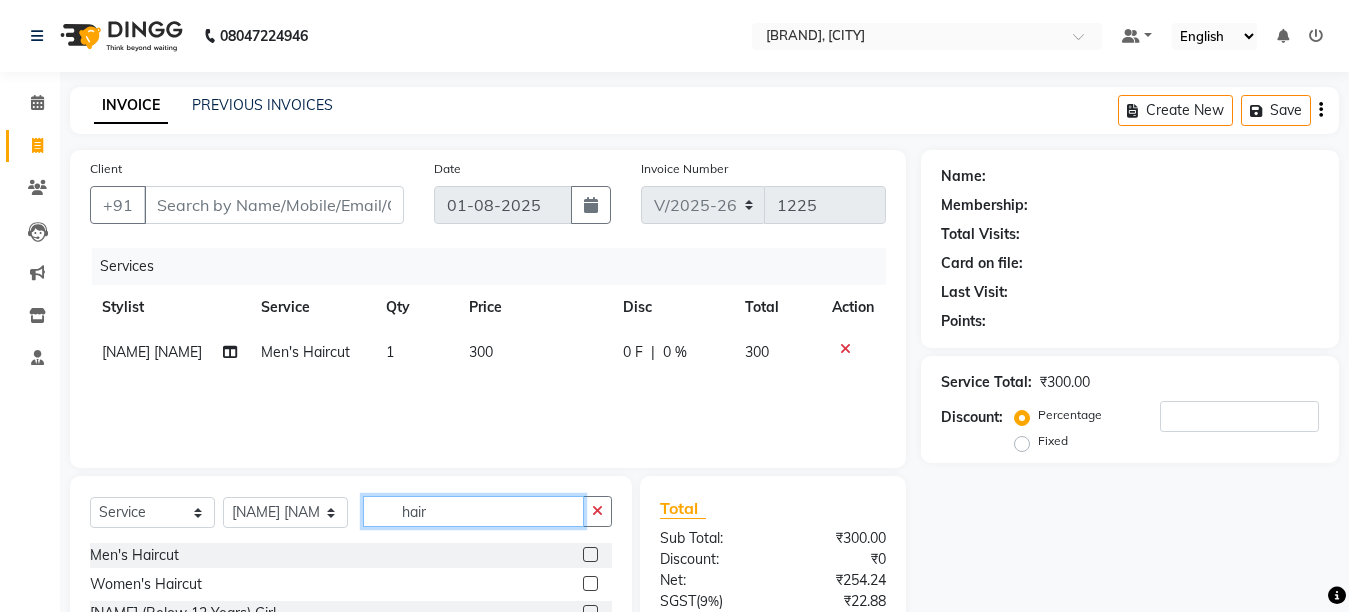 click on "hair" 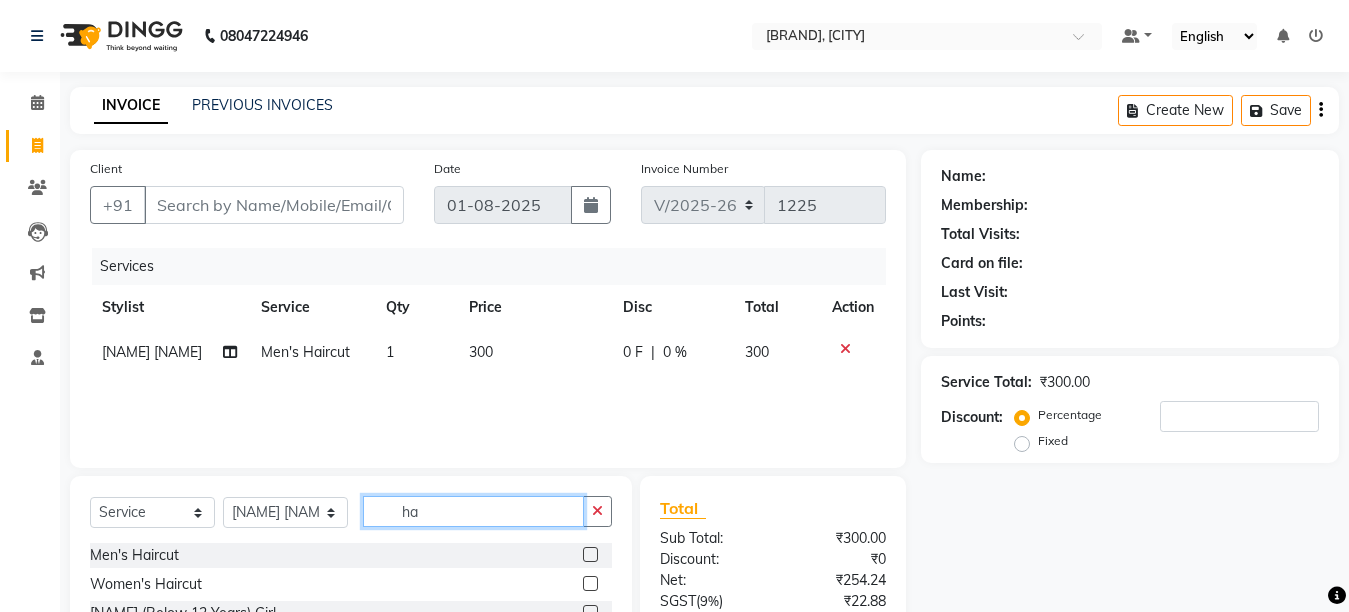 type on "h" 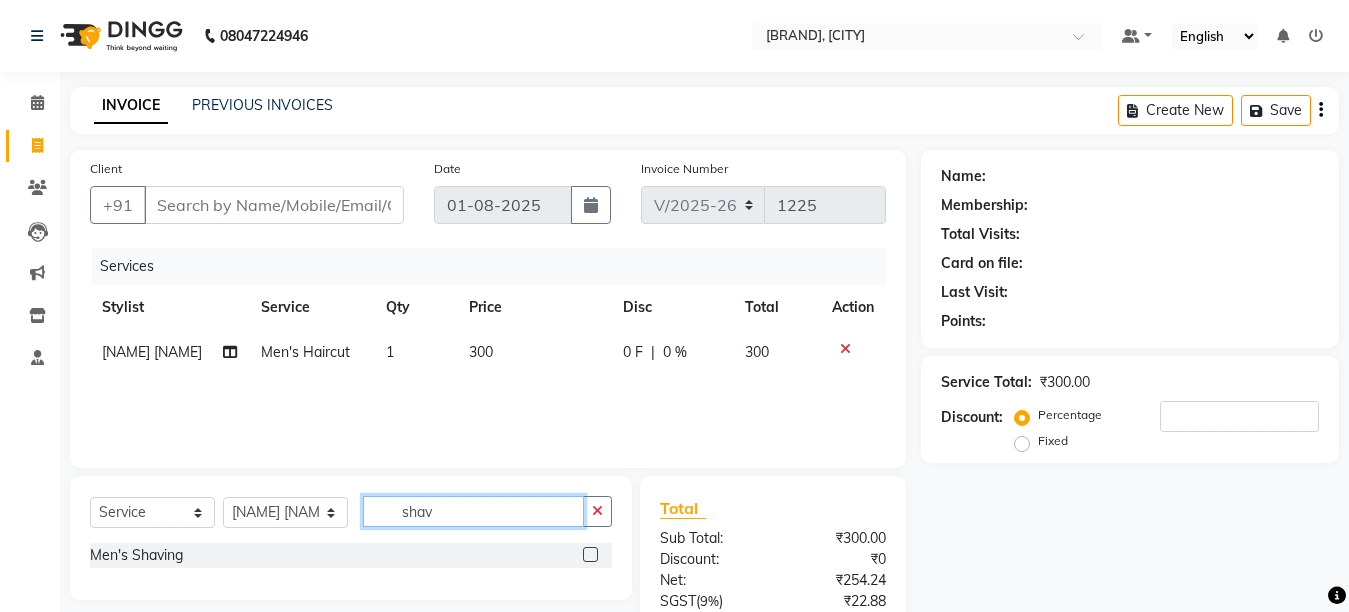 type on "shav" 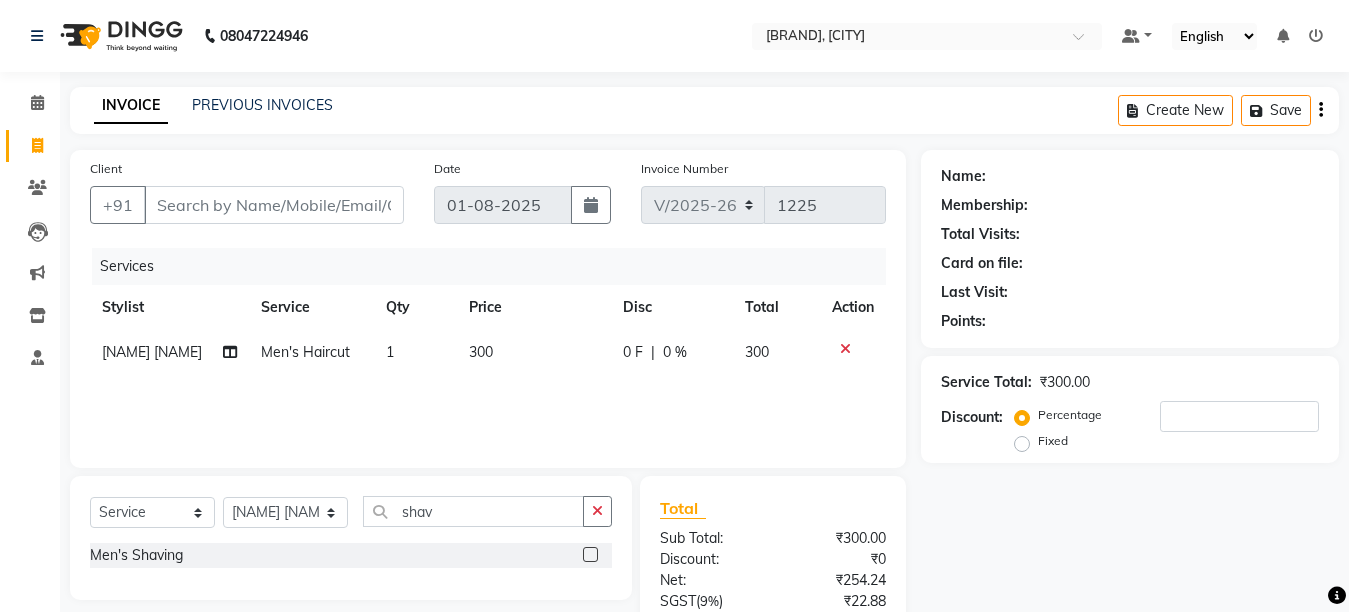 click 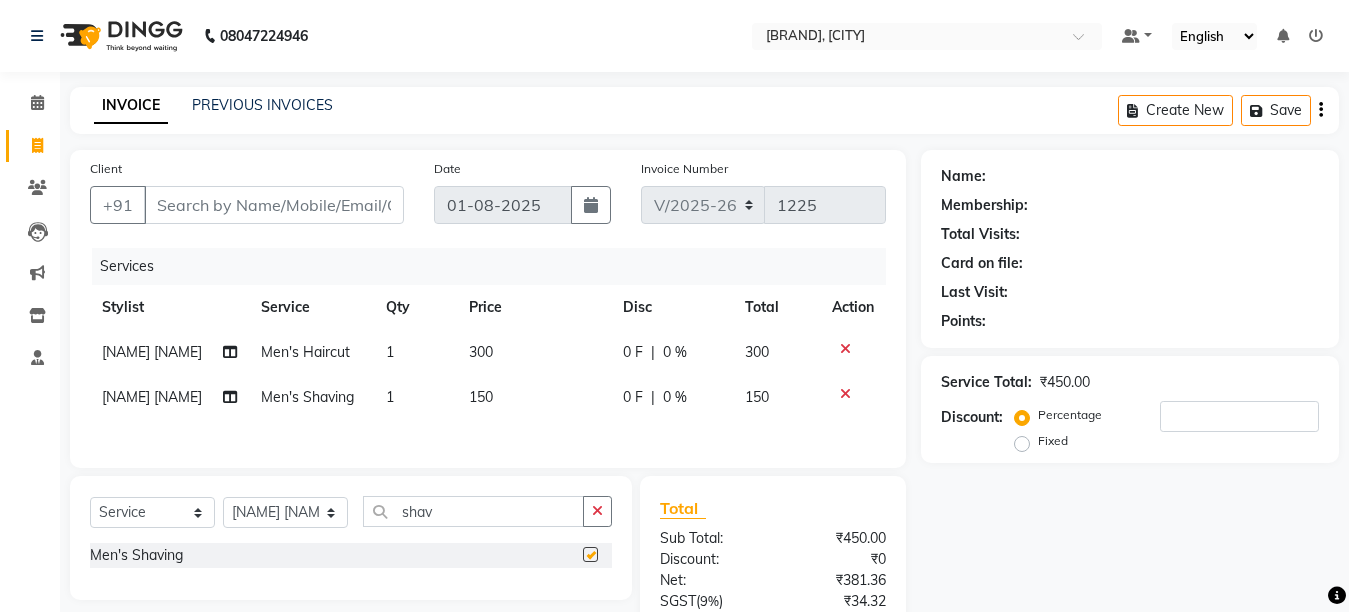 checkbox on "false" 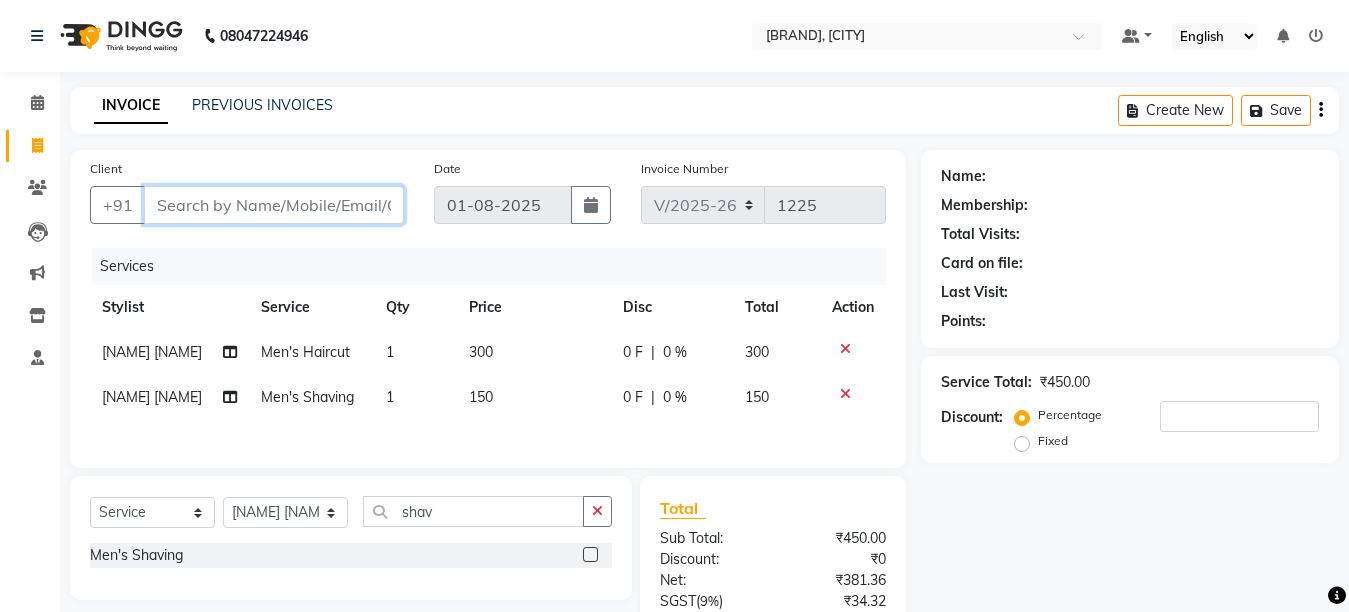 click on "Client" at bounding box center (274, 205) 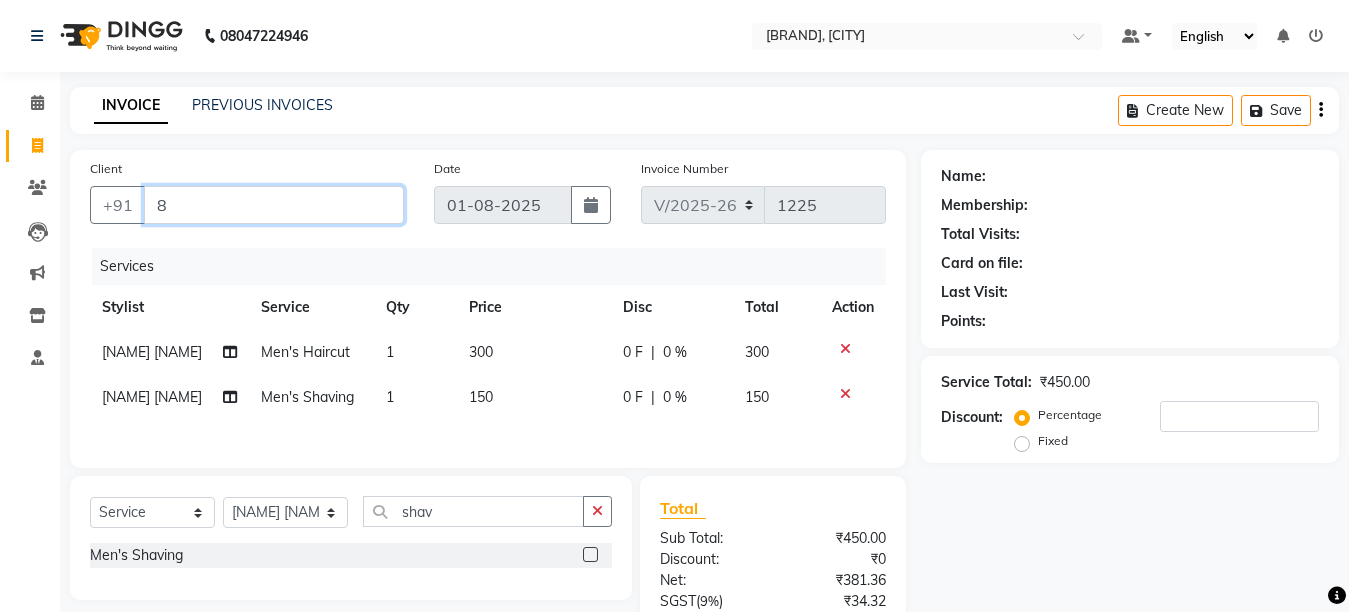 type on "0" 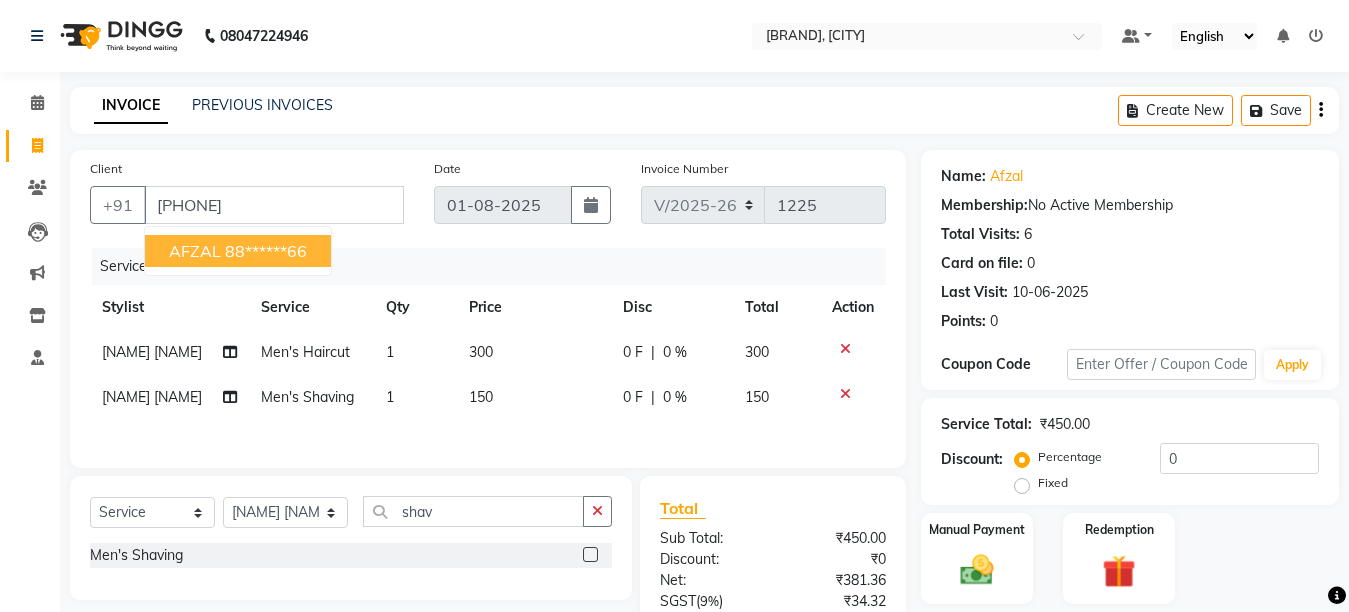 click on "88******66" at bounding box center (266, 251) 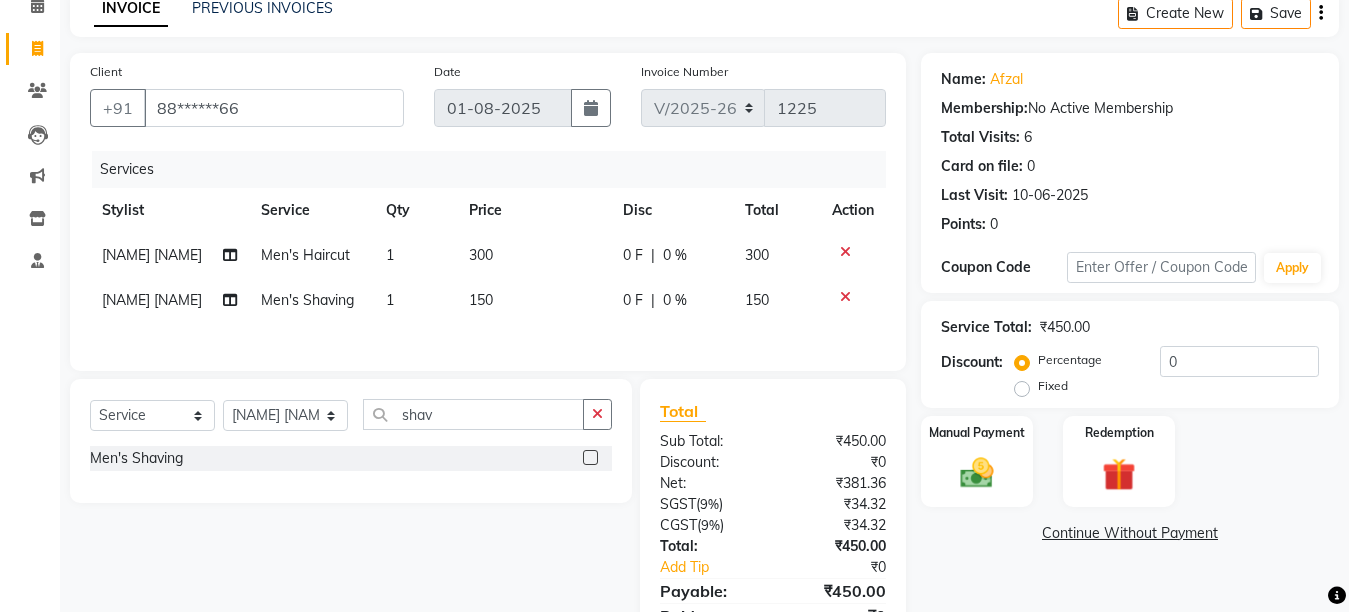 scroll, scrollTop: 193, scrollLeft: 0, axis: vertical 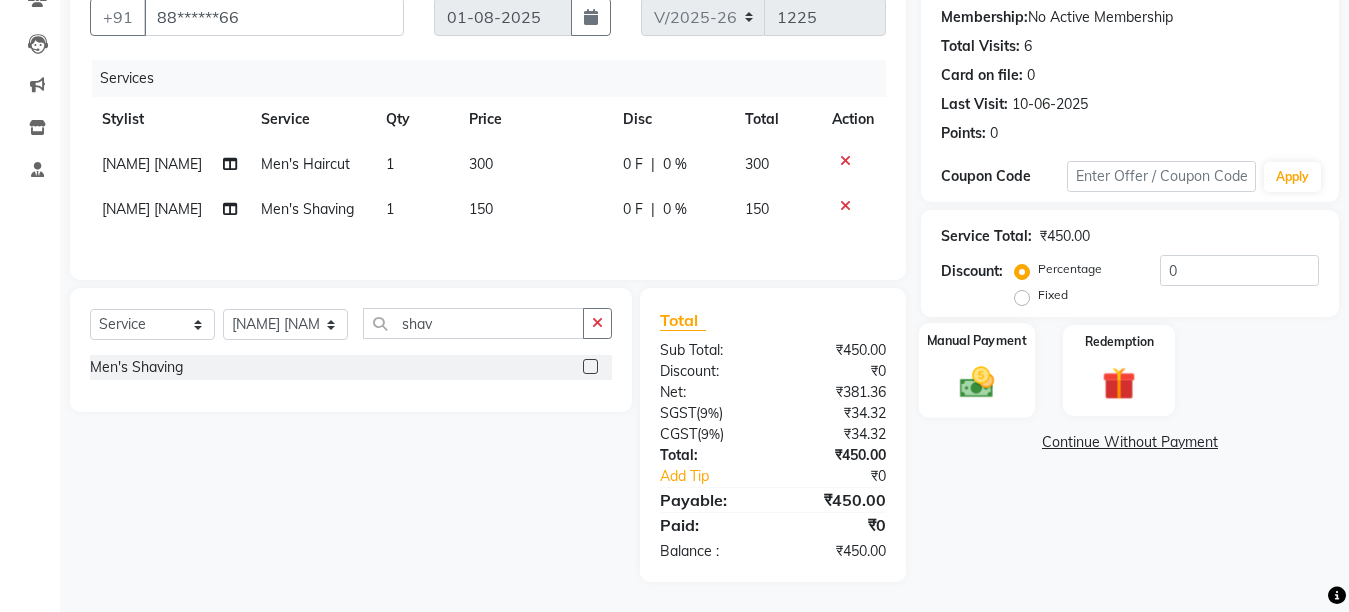 click 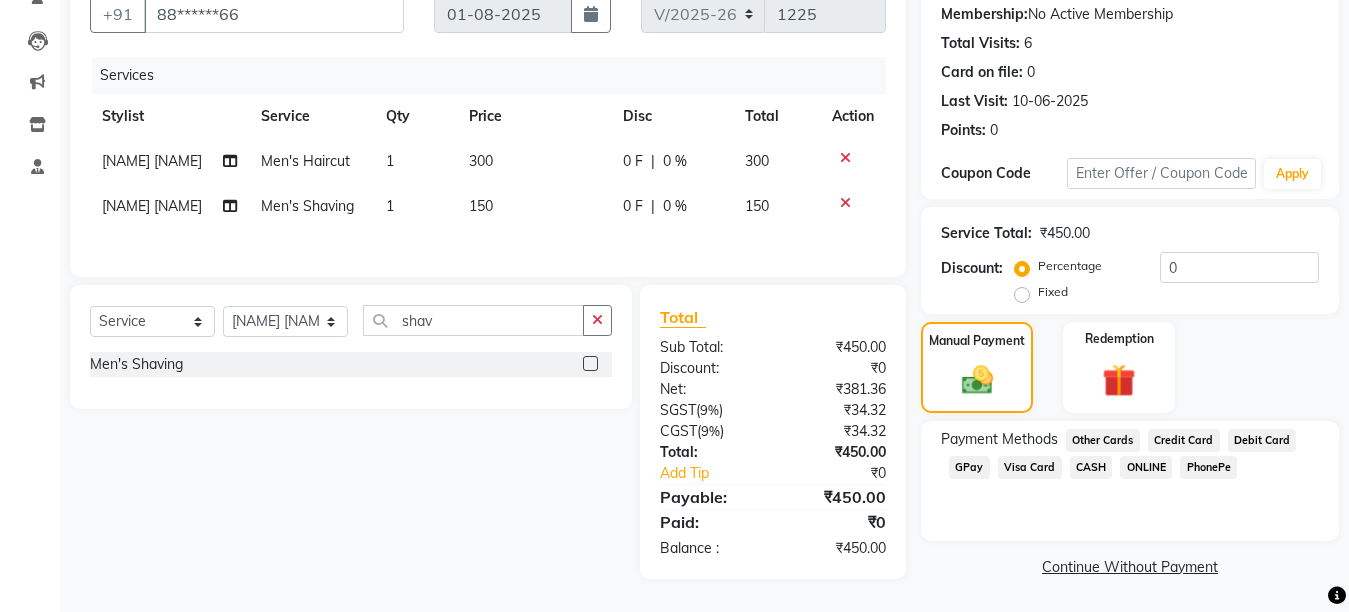 click on "GPay" 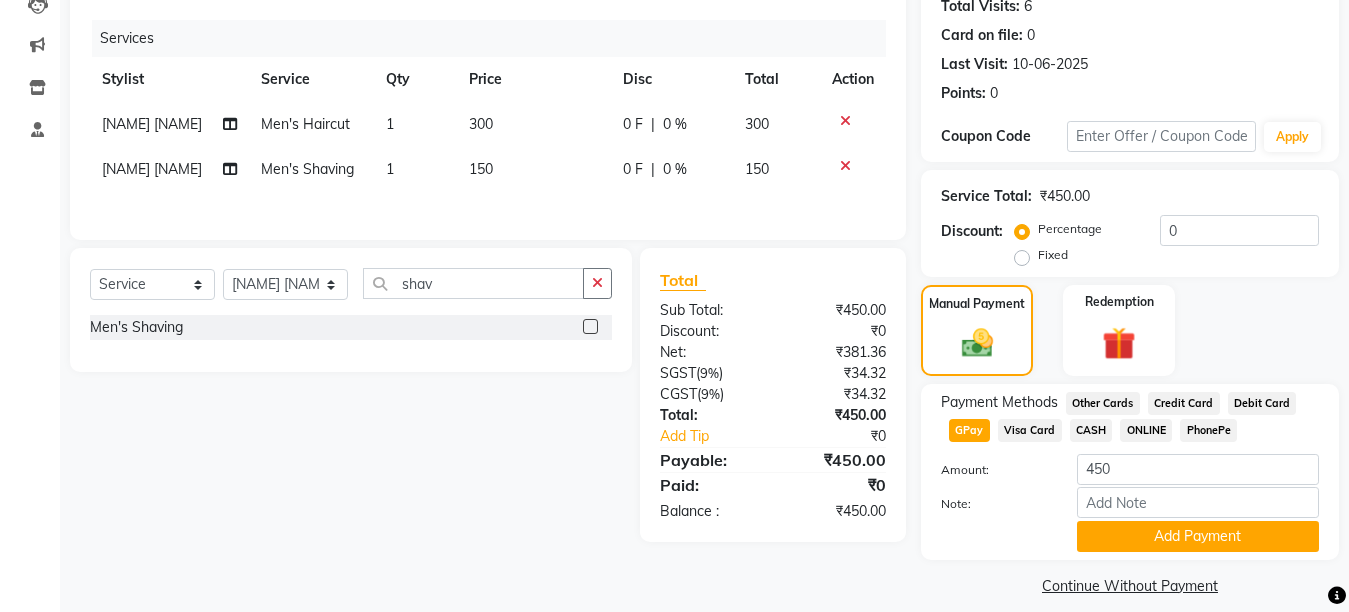 scroll, scrollTop: 247, scrollLeft: 0, axis: vertical 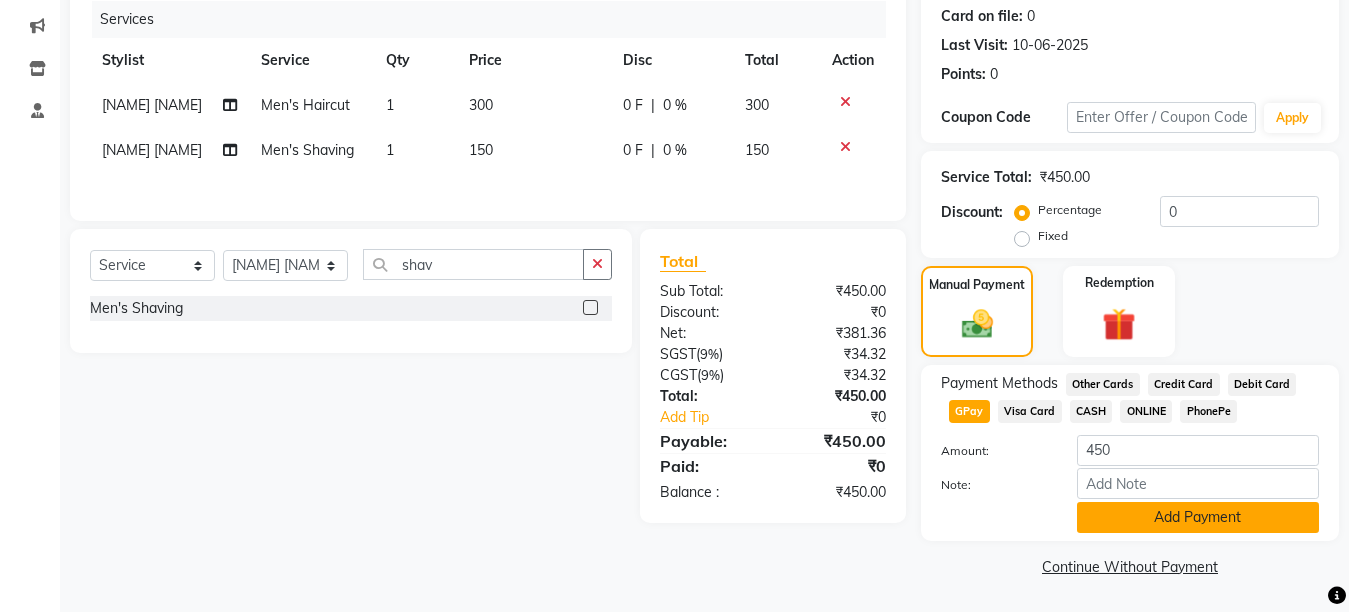 click on "Add Payment" 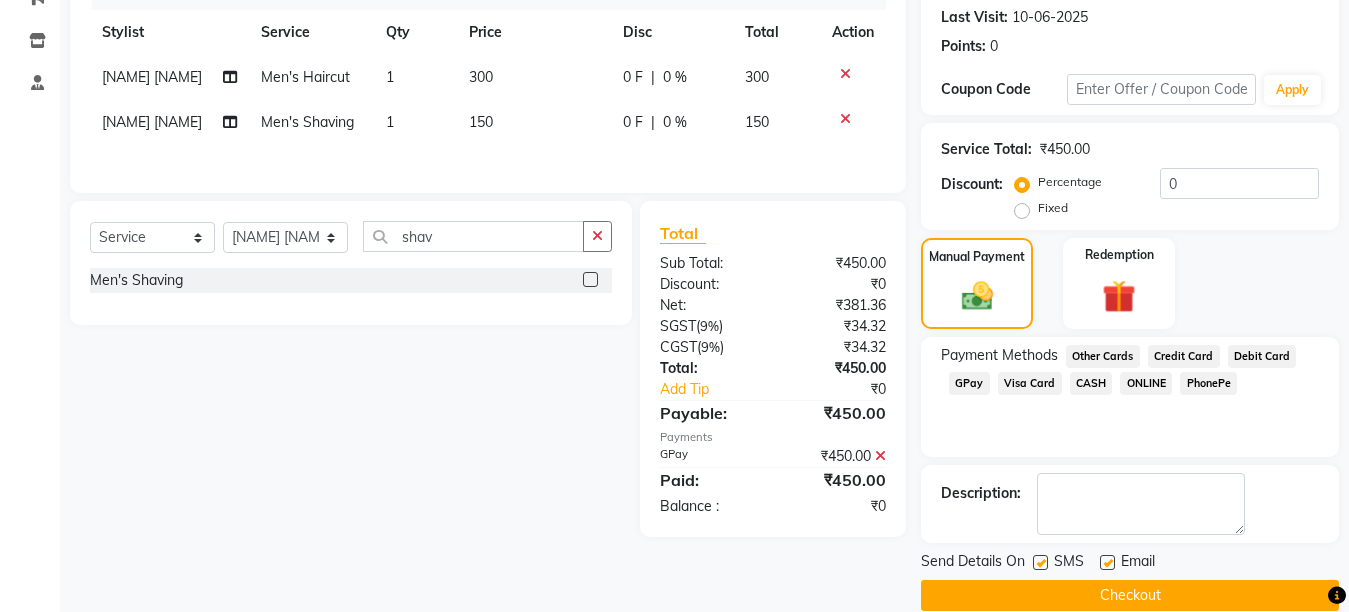 scroll, scrollTop: 304, scrollLeft: 0, axis: vertical 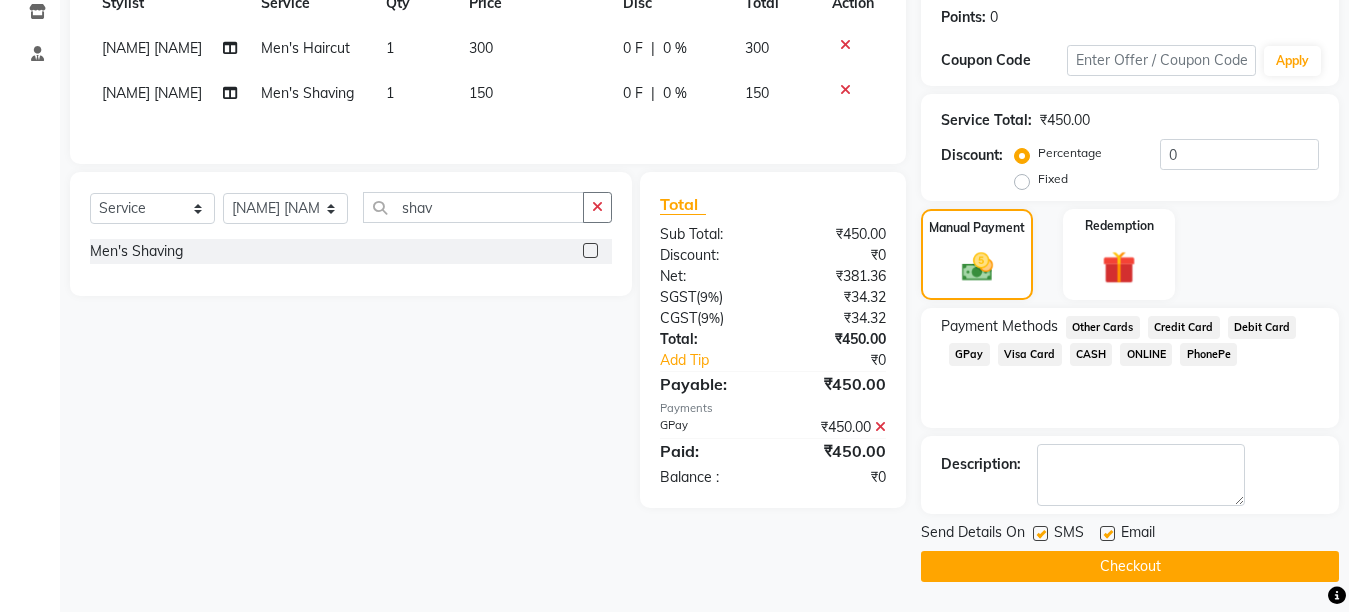 click on "Checkout" 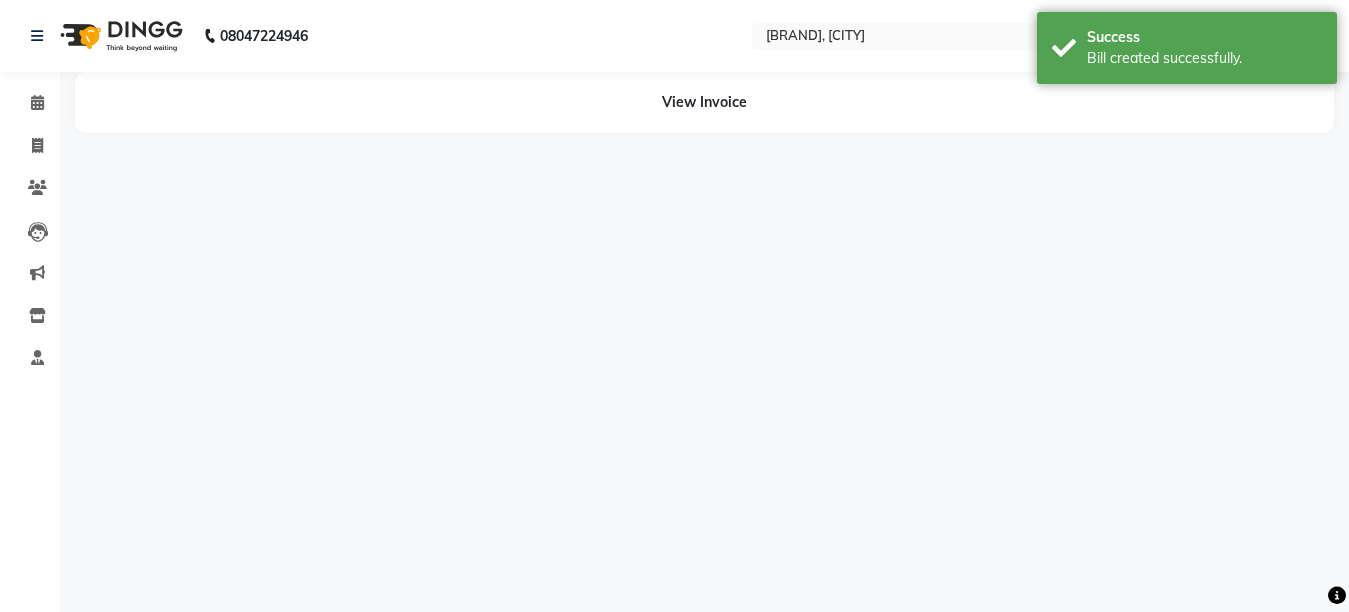 scroll, scrollTop: 0, scrollLeft: 0, axis: both 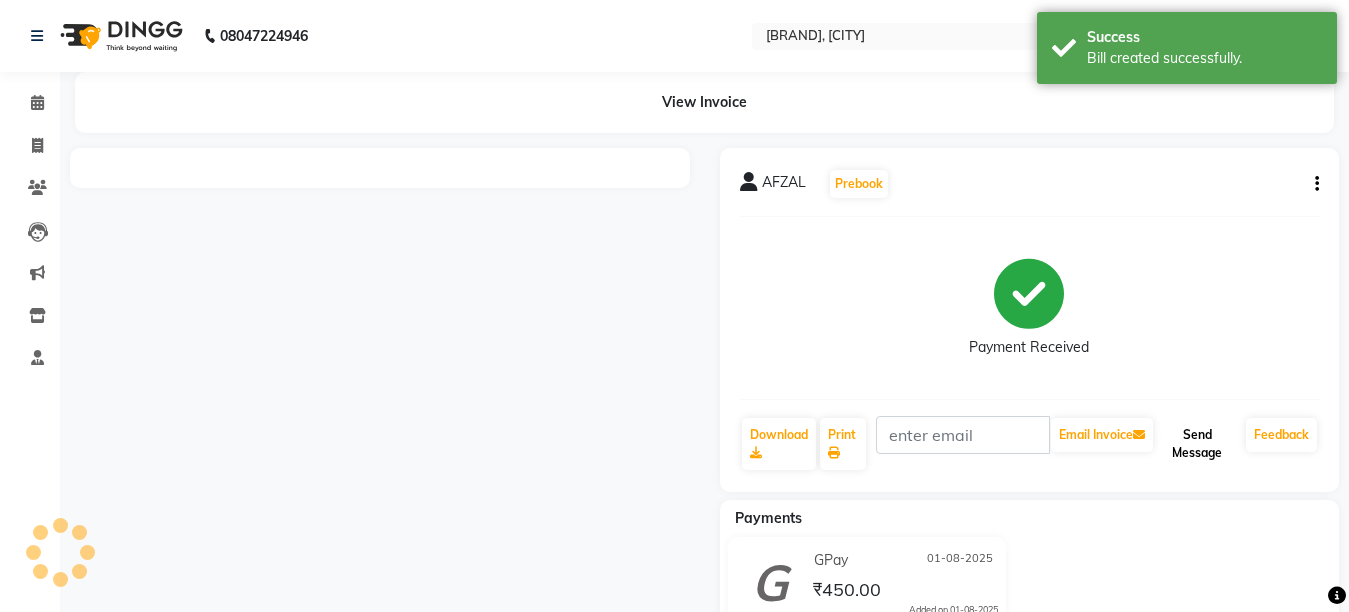 click on "Send Message" 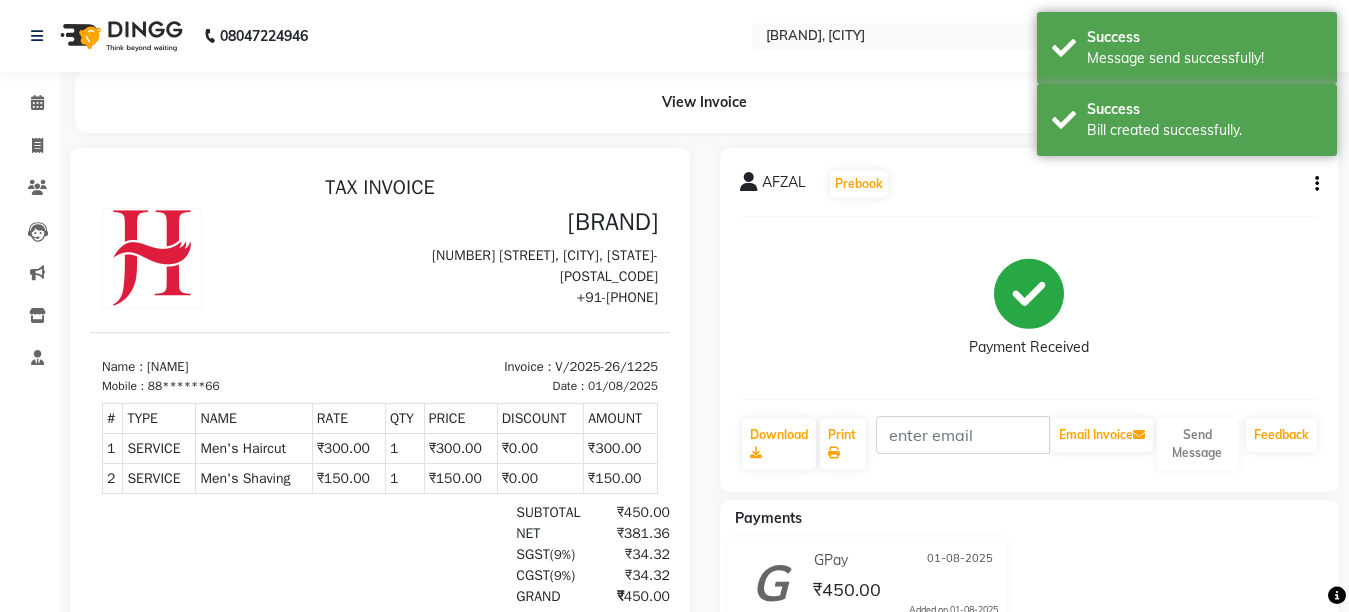 scroll, scrollTop: 0, scrollLeft: 0, axis: both 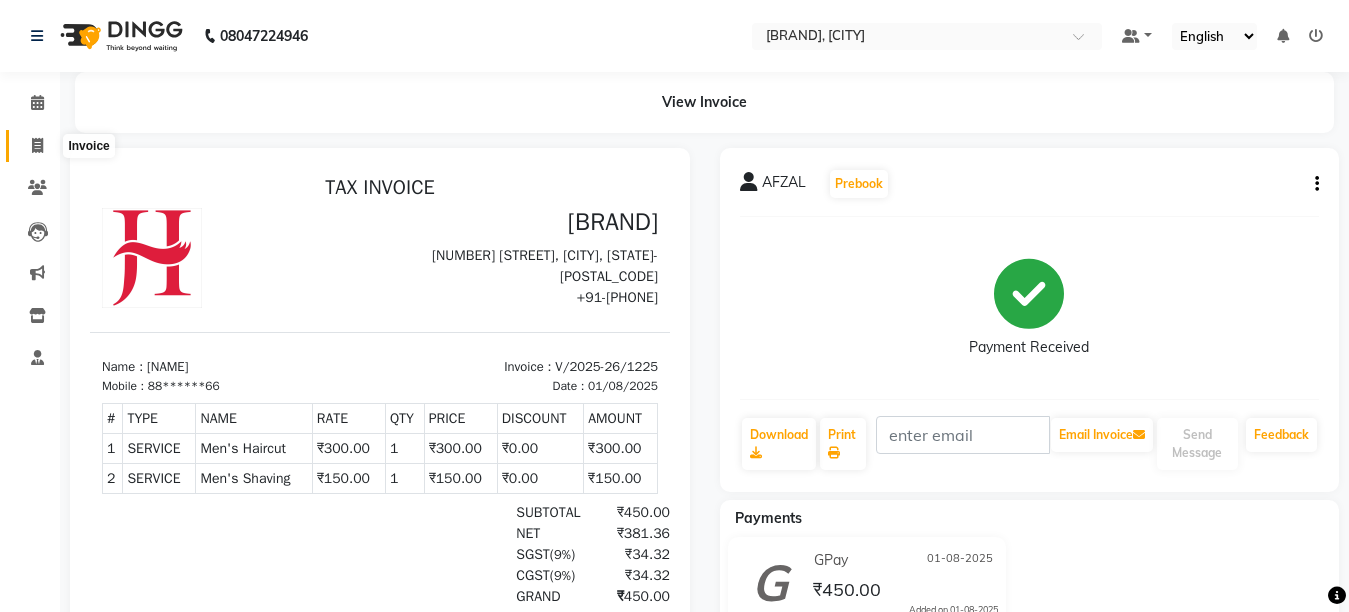 click 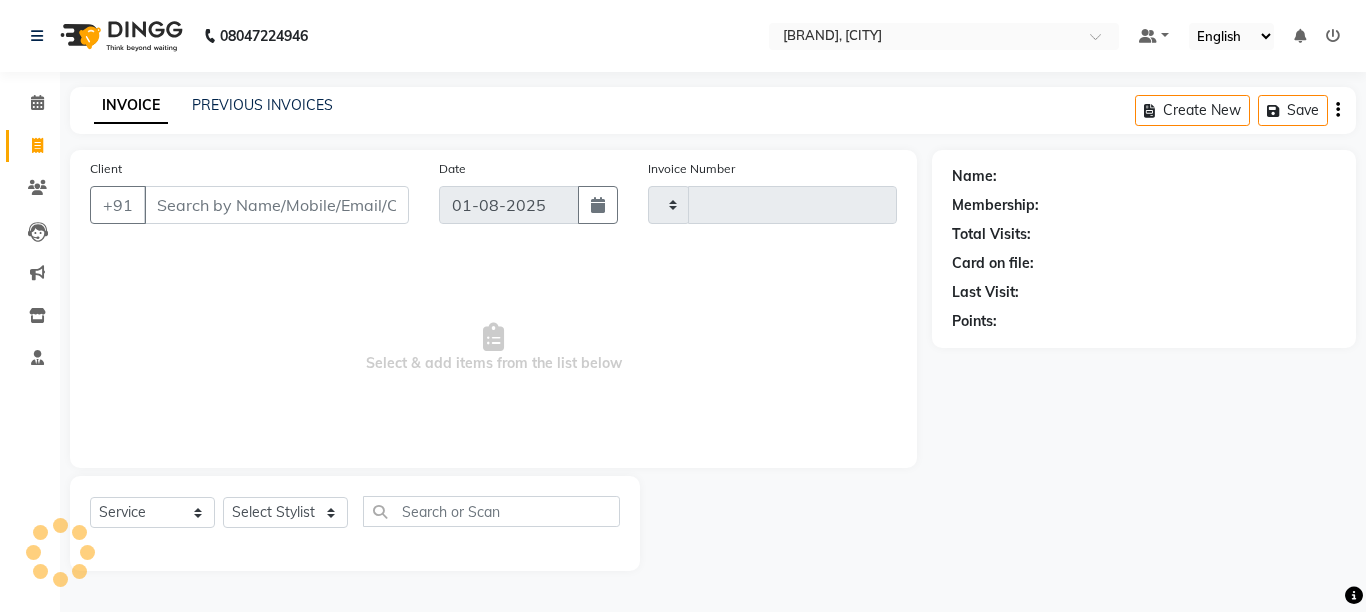 type on "1226" 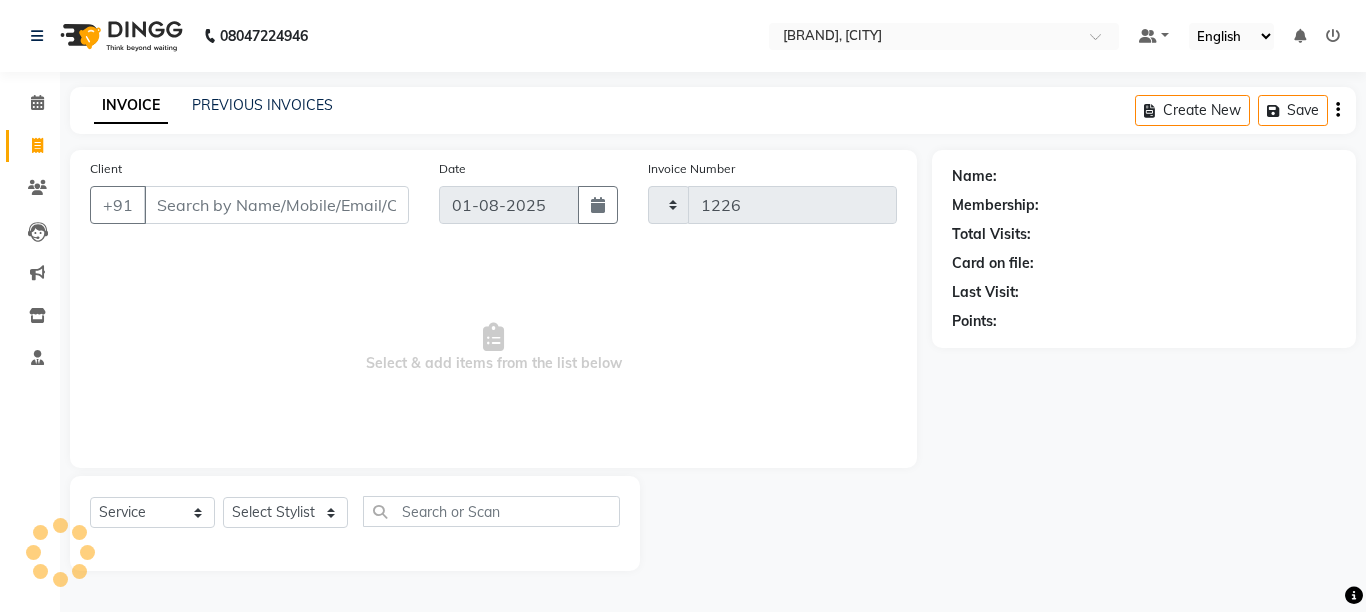 select on "6967" 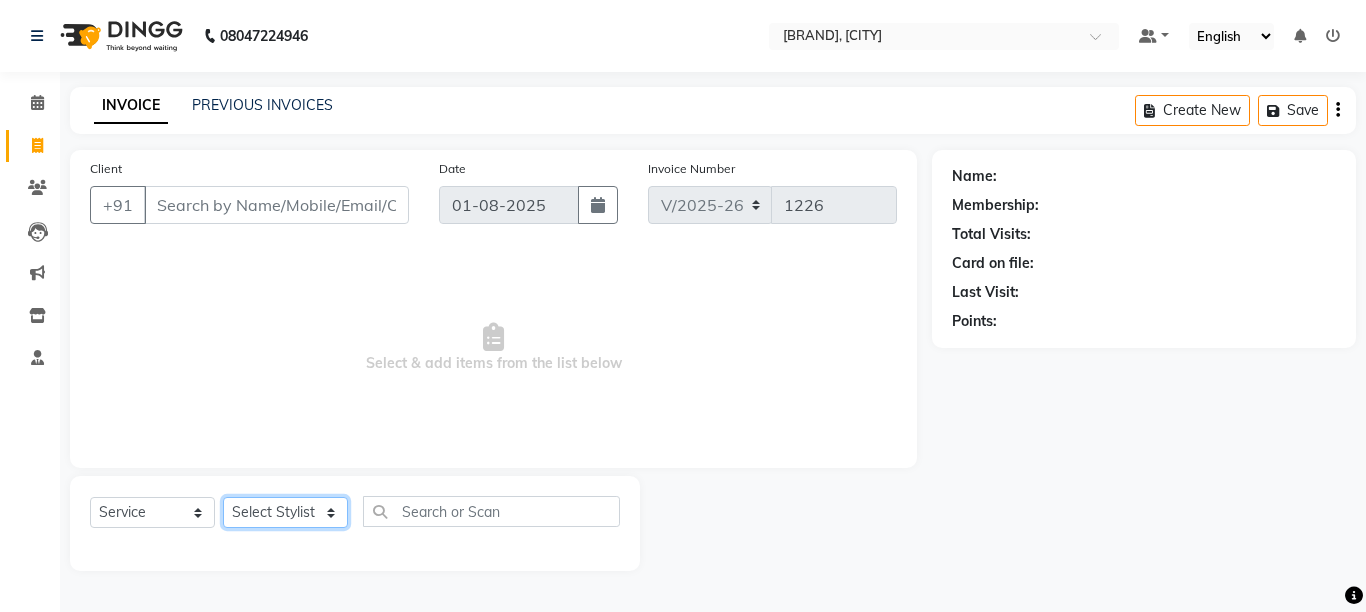 click on "Select Stylist [NAME] [NAME] [NAME] [NAME] [NAME]" 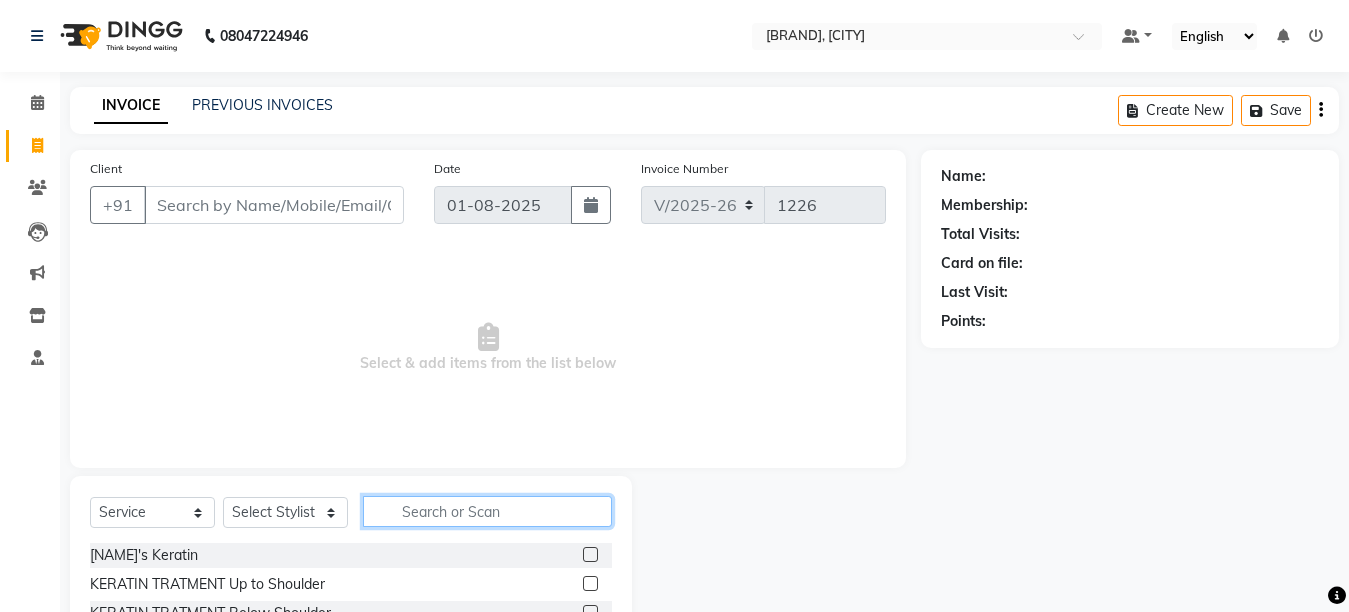 click 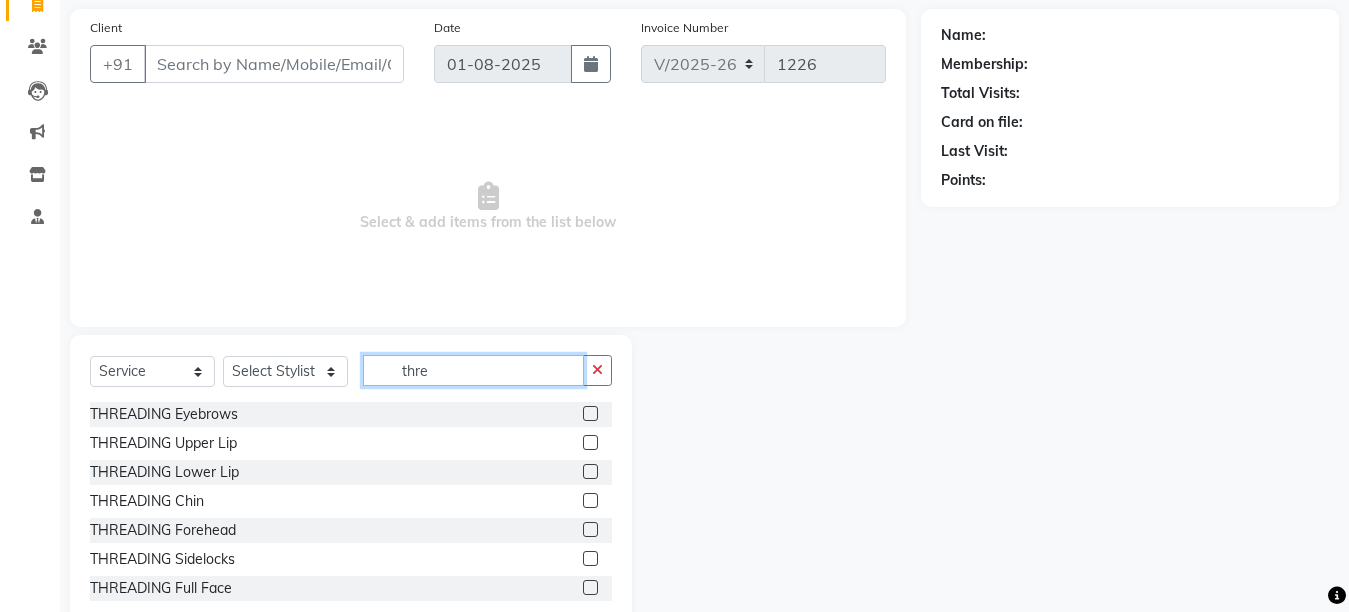 scroll, scrollTop: 189, scrollLeft: 0, axis: vertical 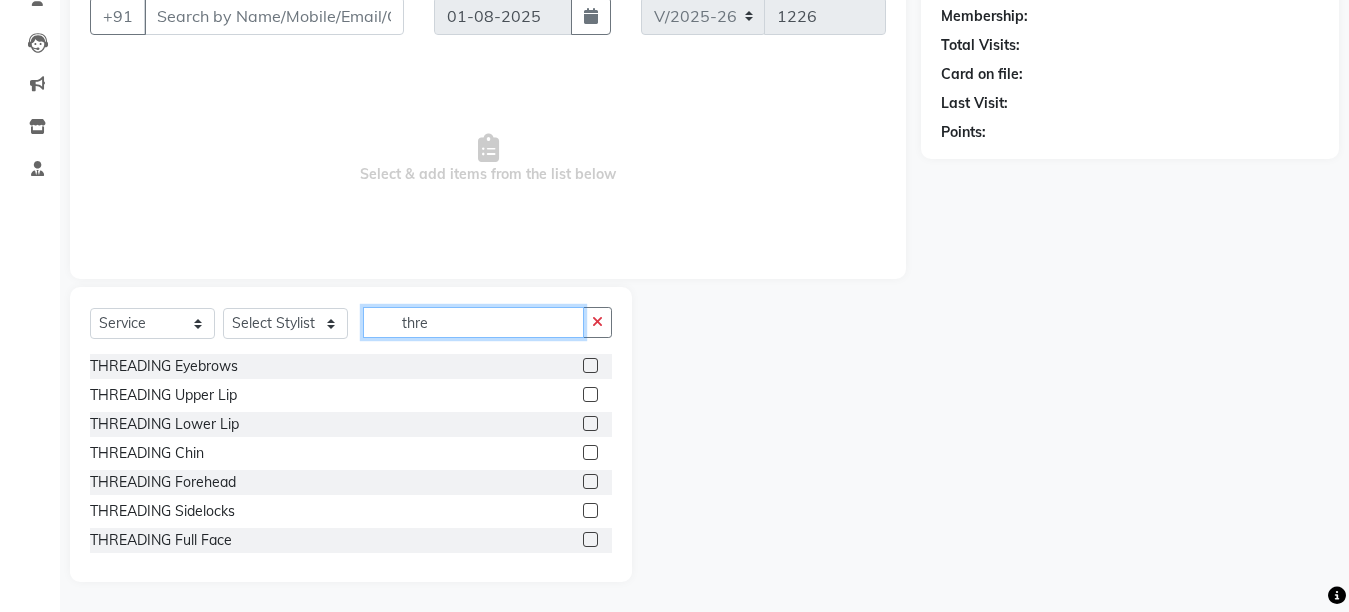 type on "thre" 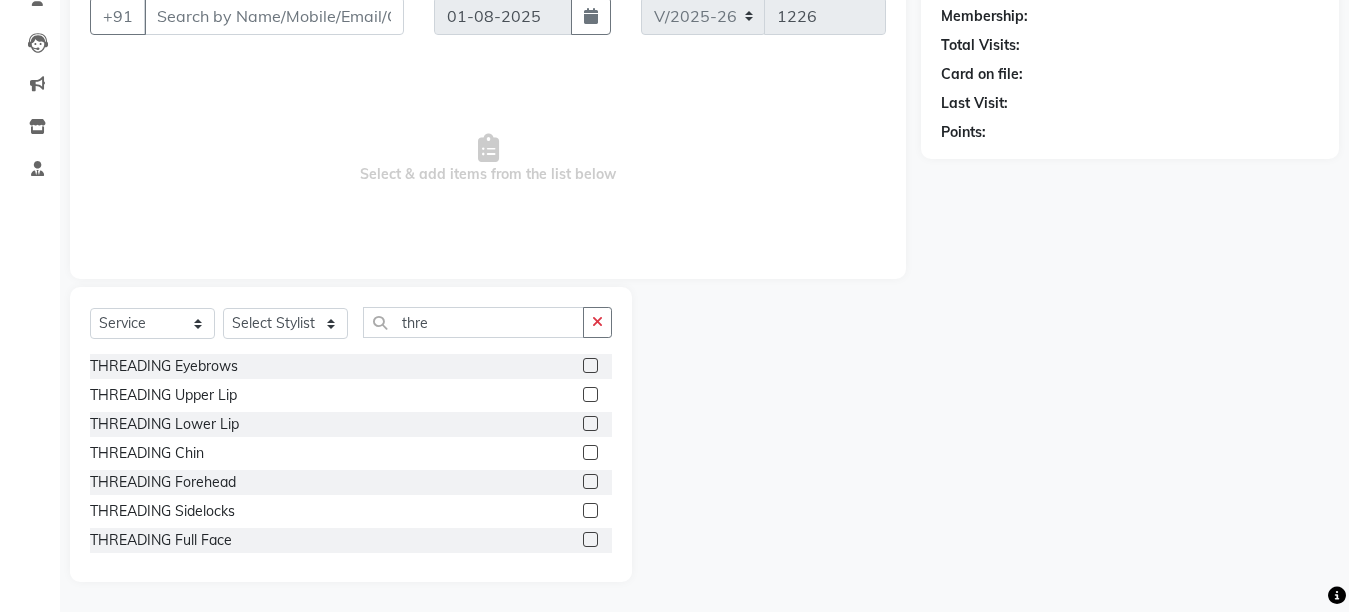 click 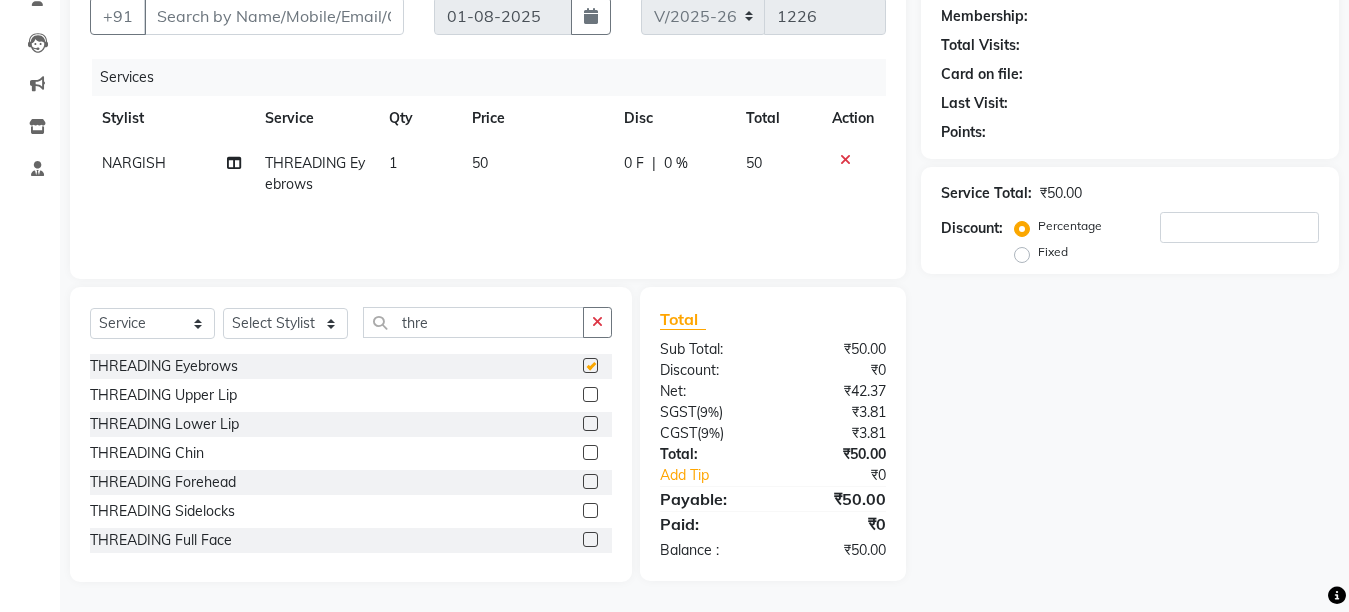 checkbox on "false" 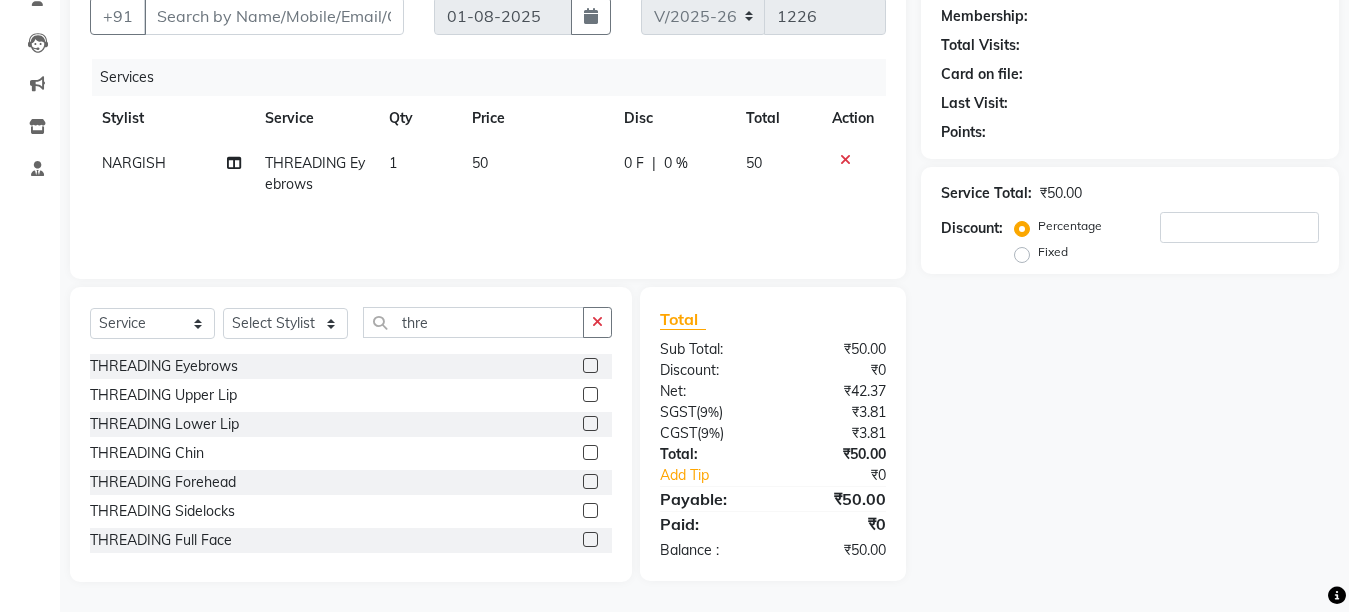 click 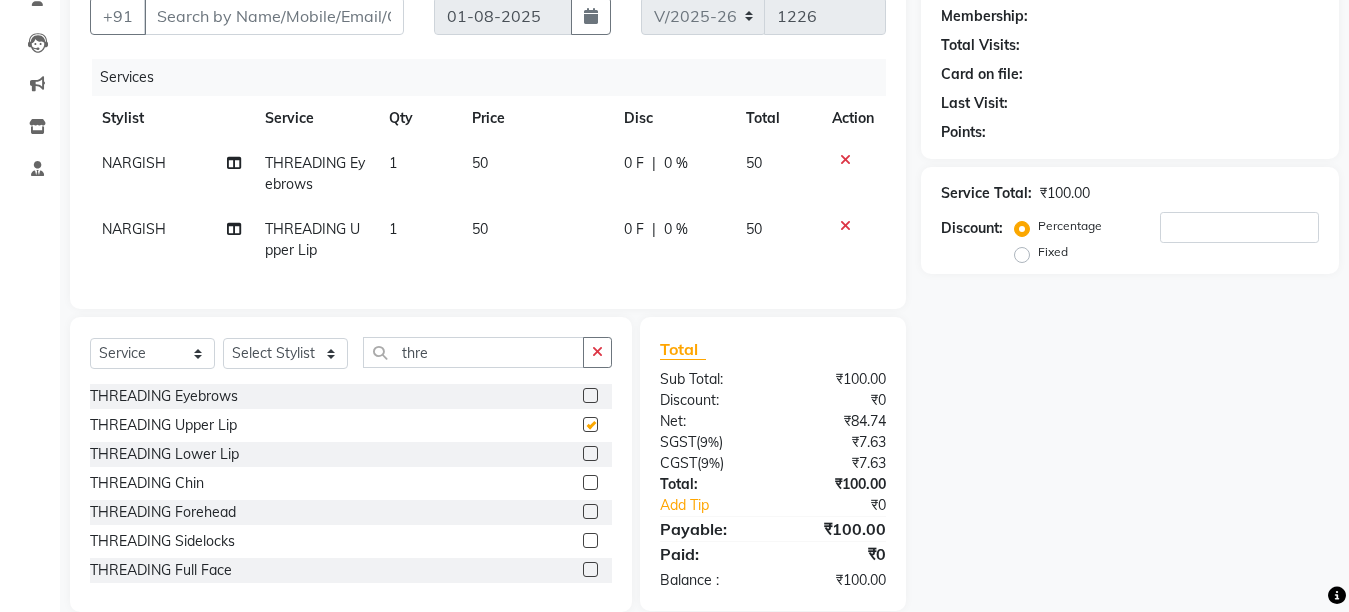 checkbox on "false" 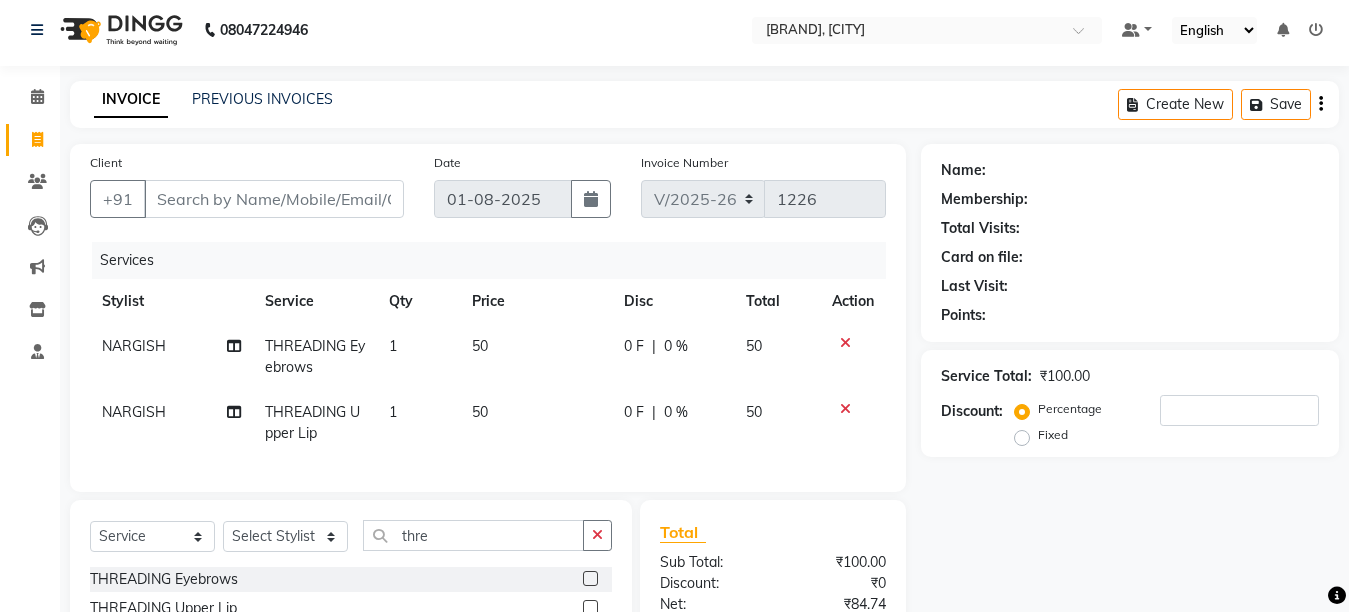 scroll, scrollTop: 0, scrollLeft: 0, axis: both 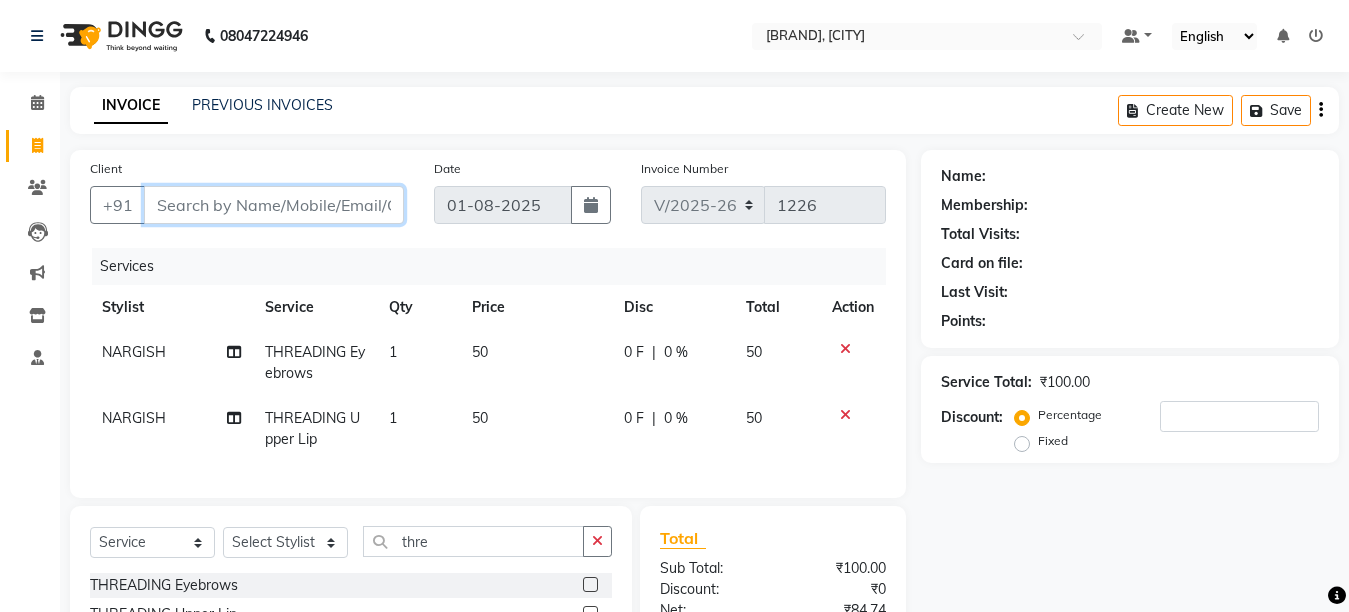 click on "Client" at bounding box center [274, 205] 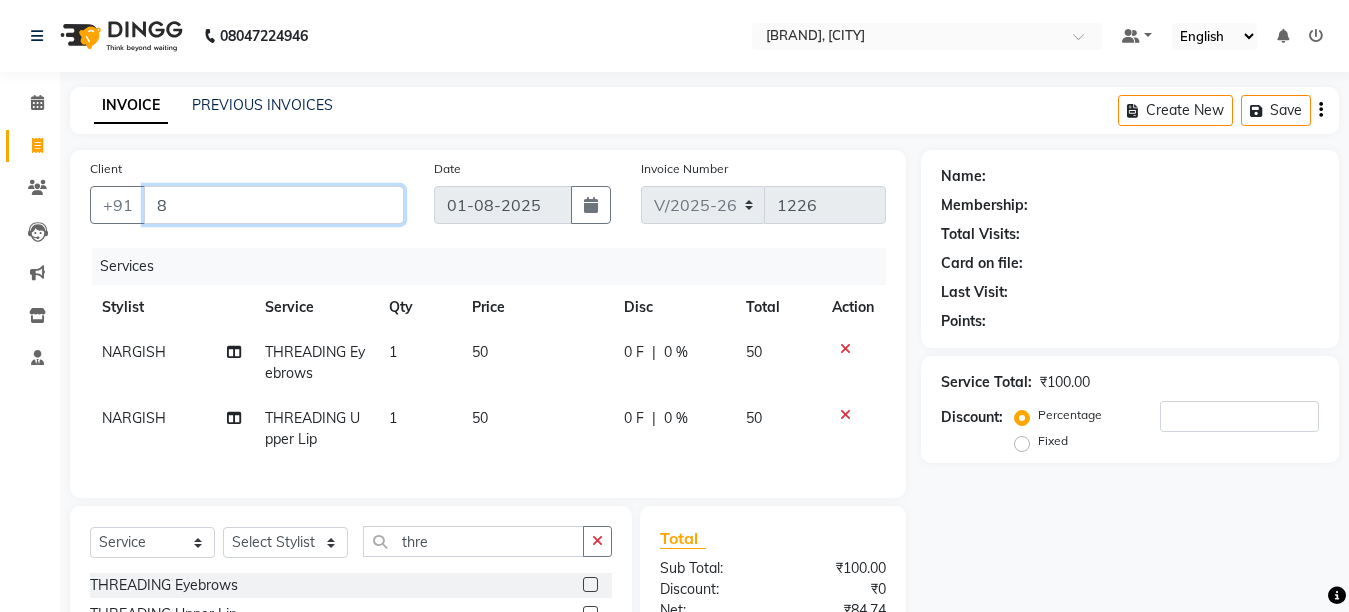type on "0" 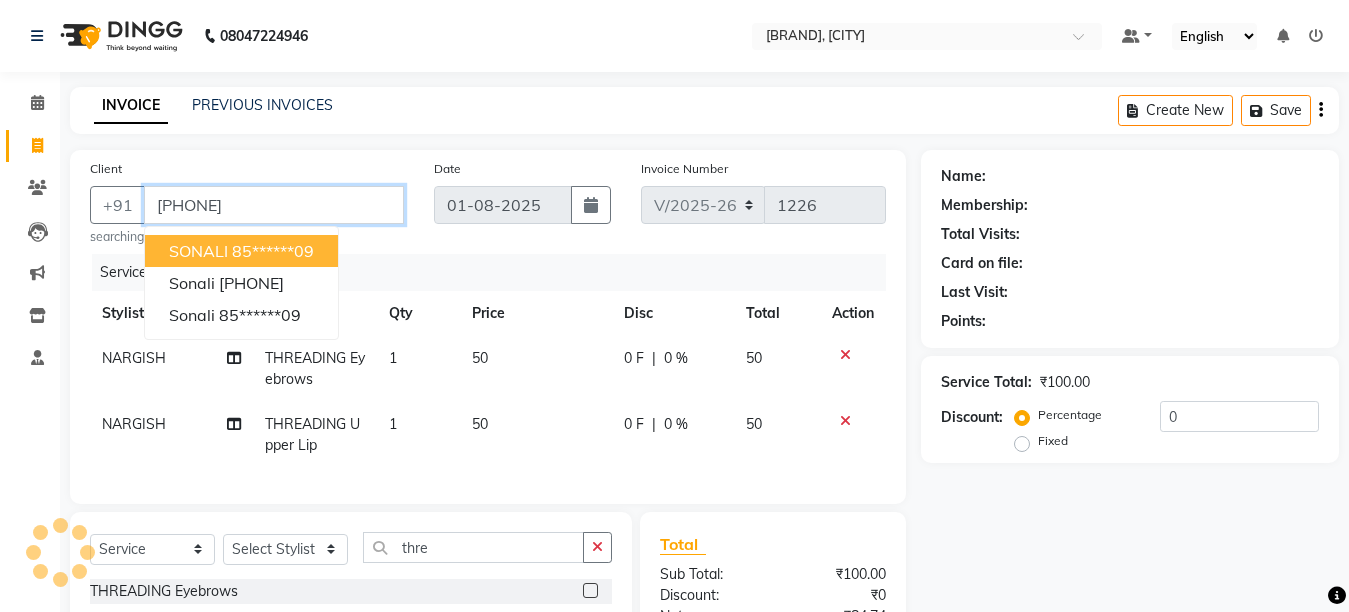 click on "85******09" at bounding box center (273, 251) 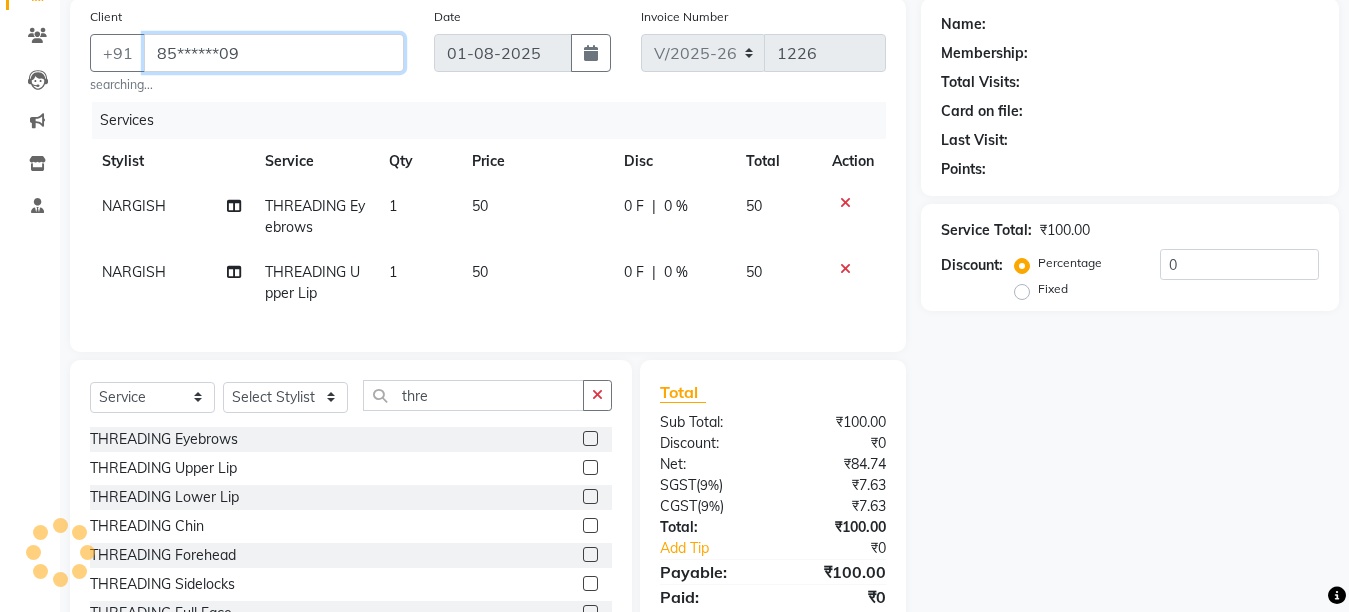 scroll, scrollTop: 242, scrollLeft: 0, axis: vertical 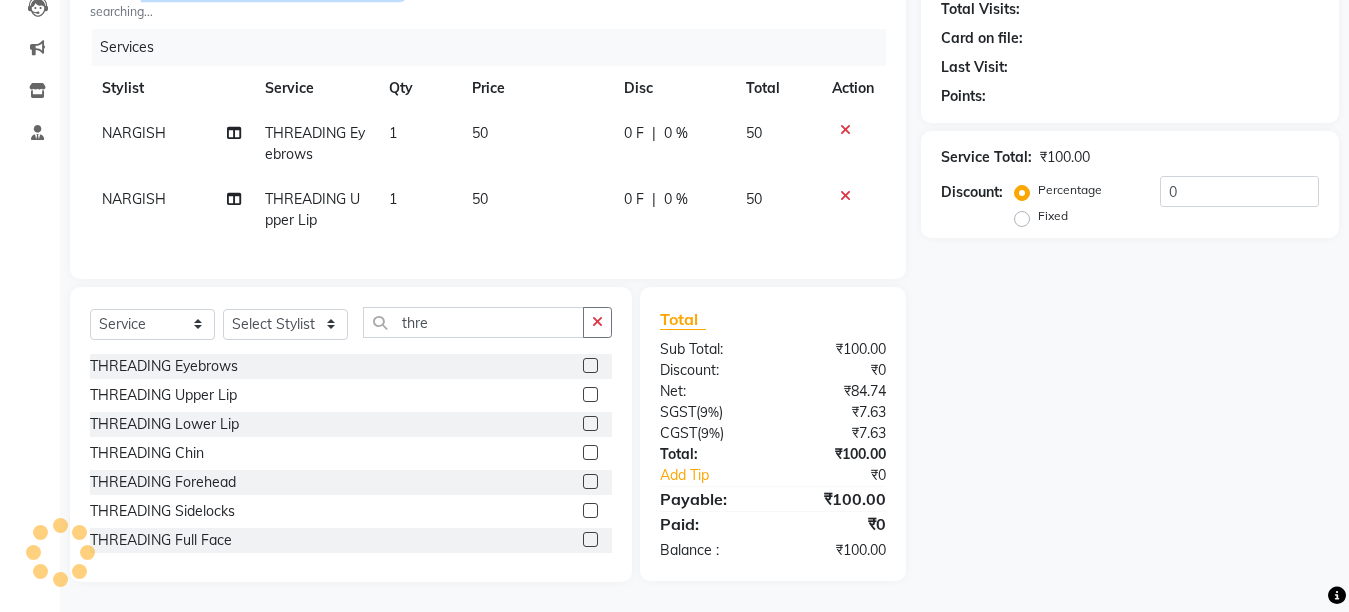 type on "85******09" 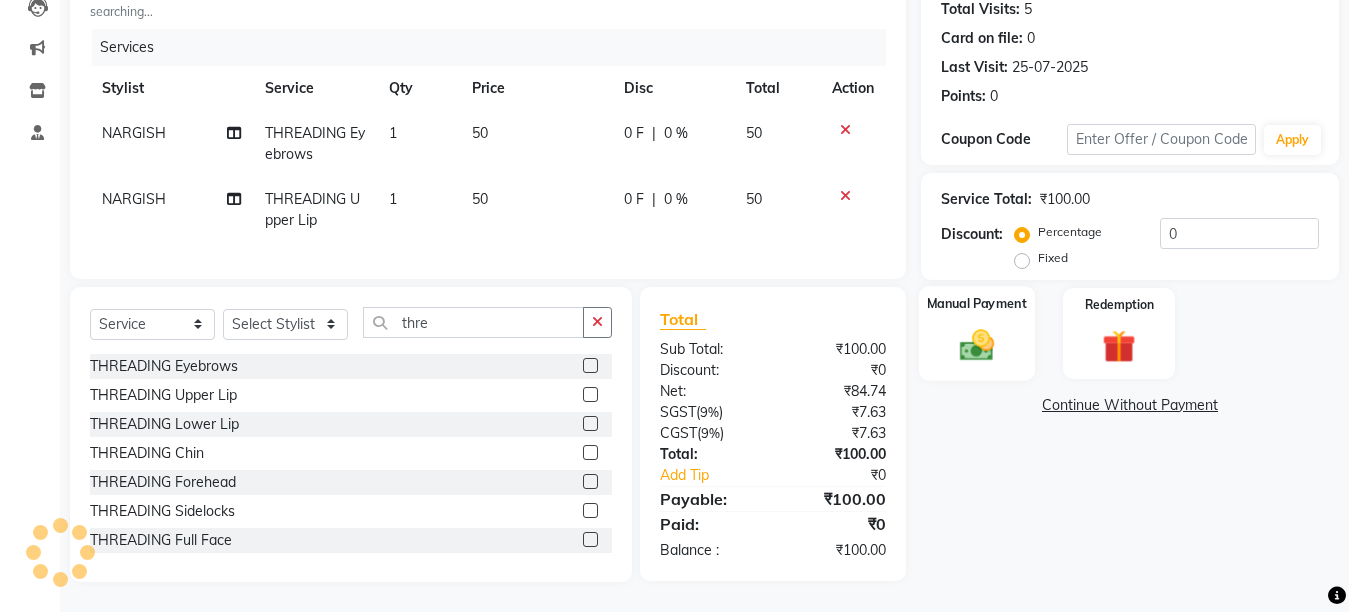 click 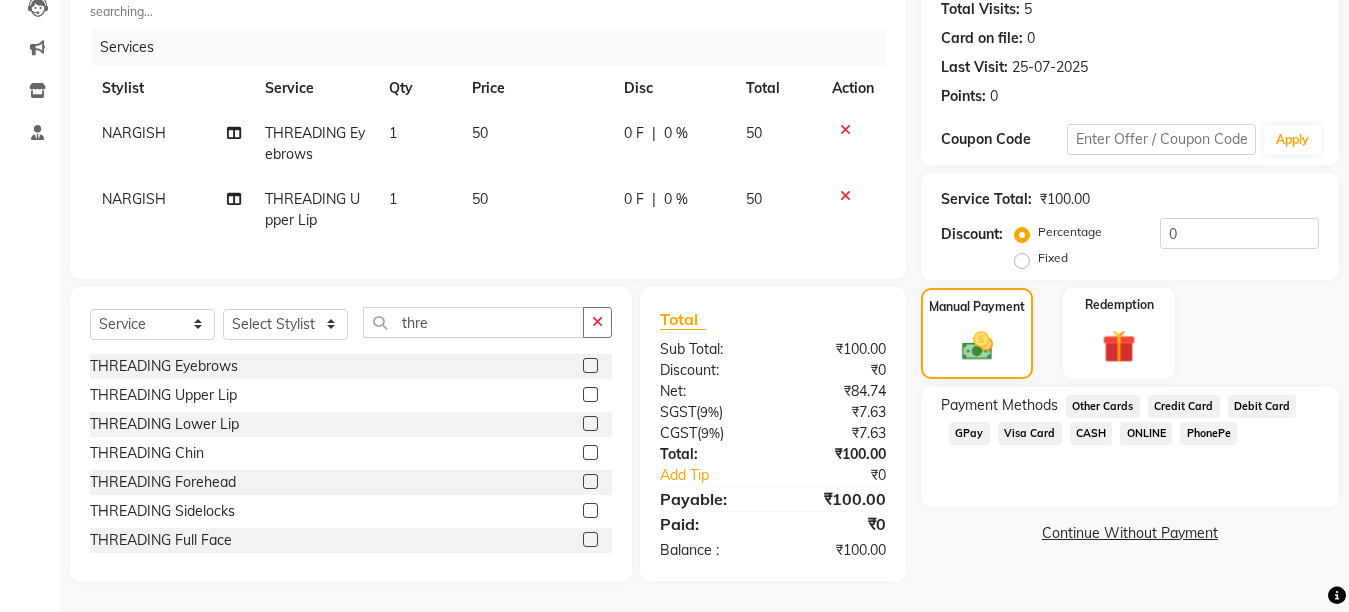 click on "CASH" 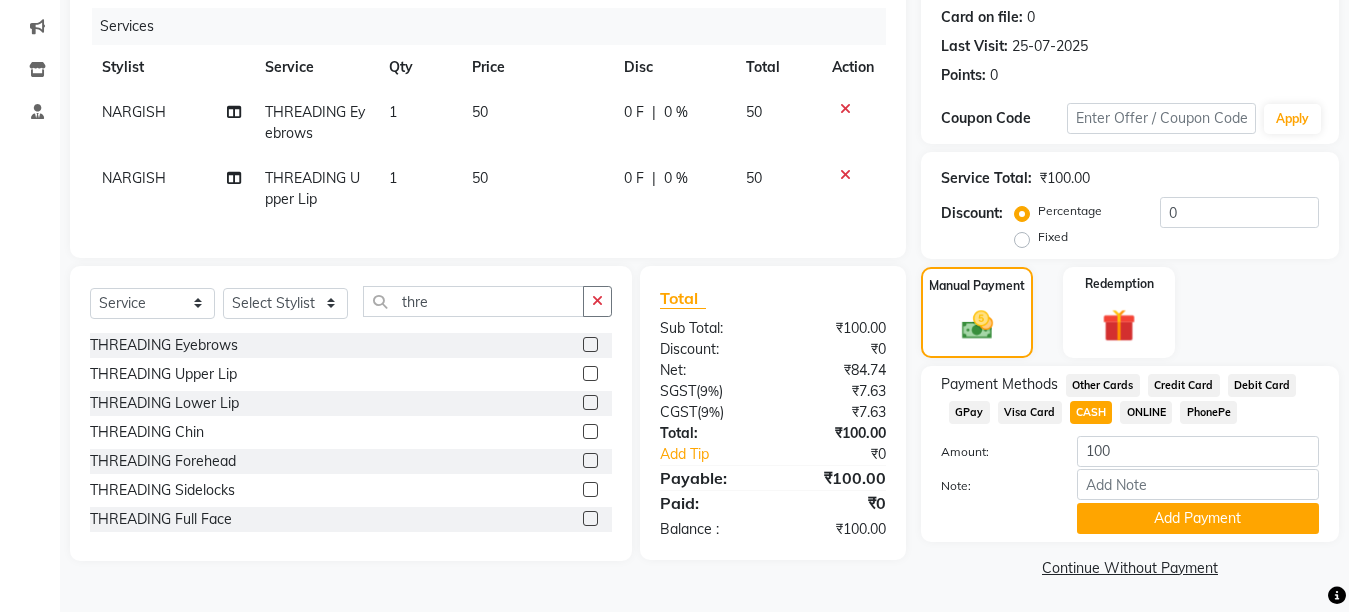 scroll, scrollTop: 247, scrollLeft: 0, axis: vertical 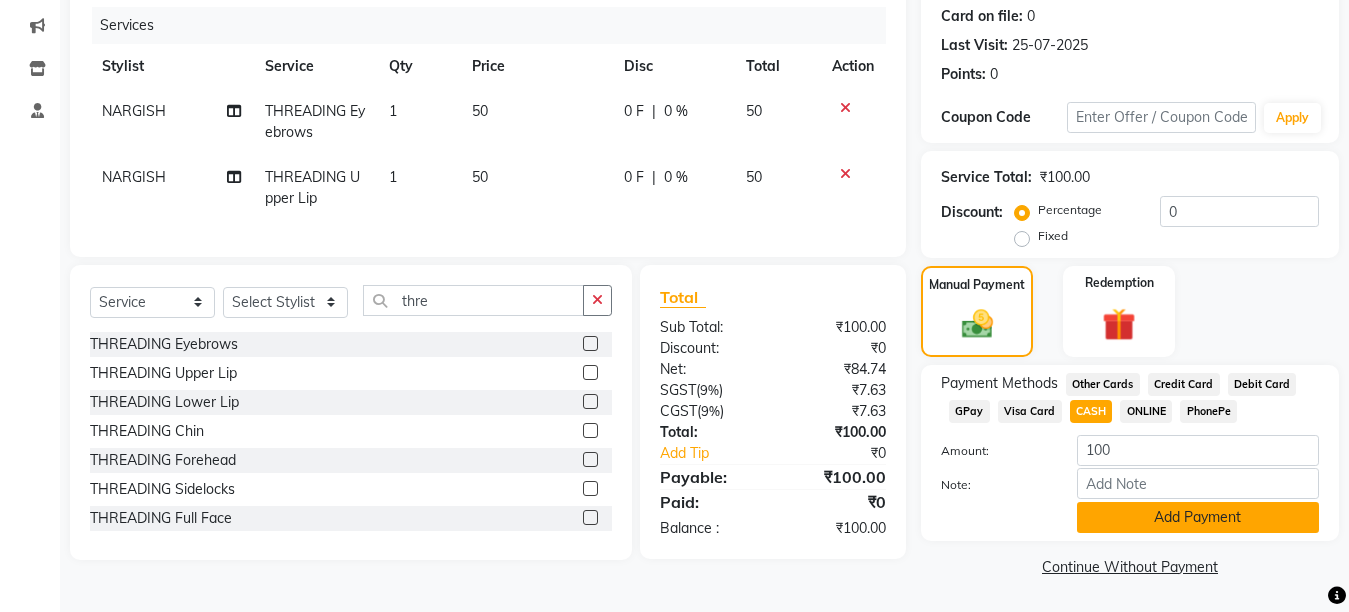 click on "Add Payment" 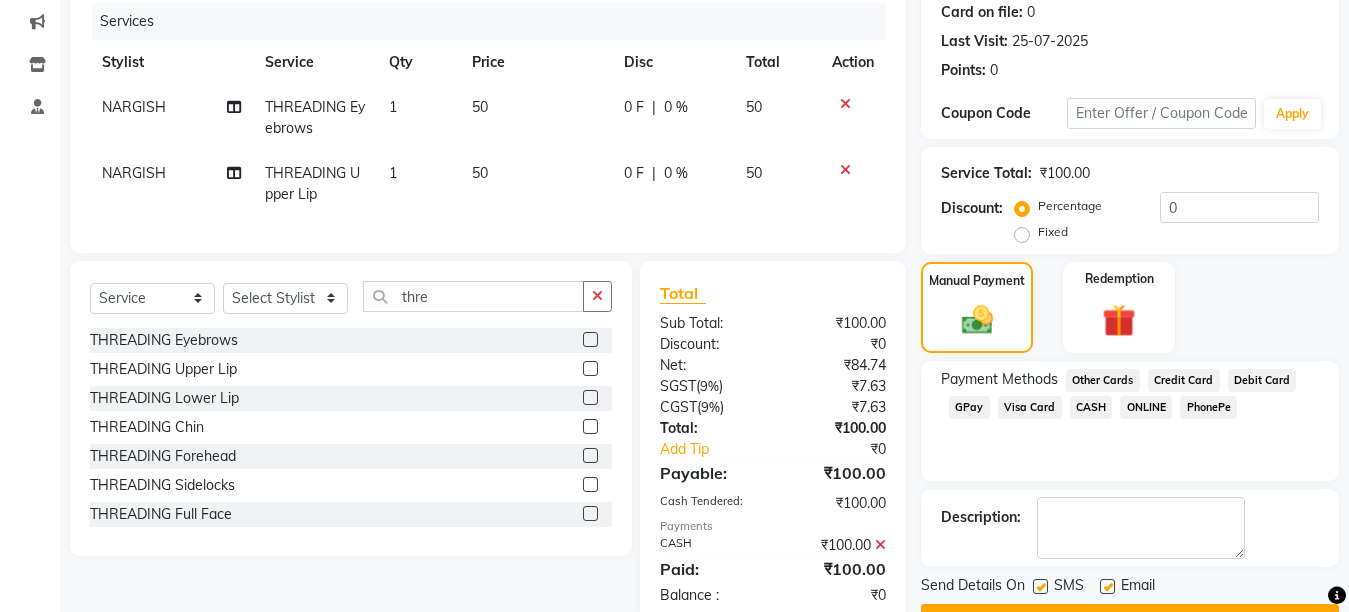 scroll, scrollTop: 312, scrollLeft: 0, axis: vertical 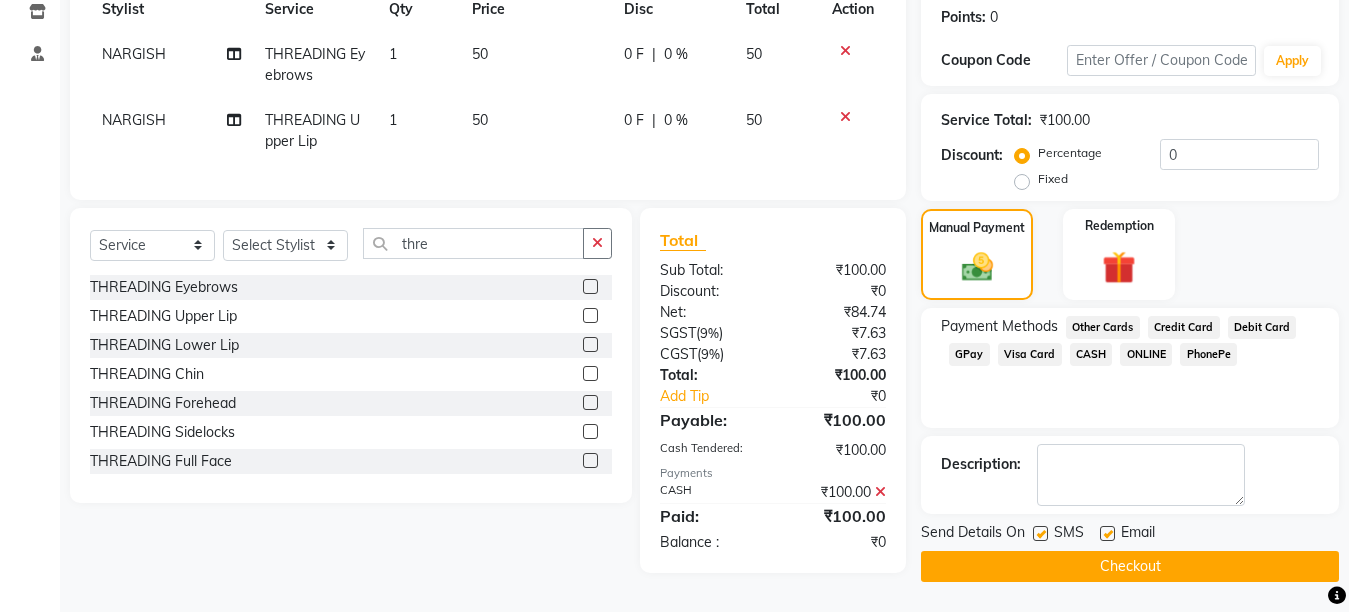 click on "Checkout" 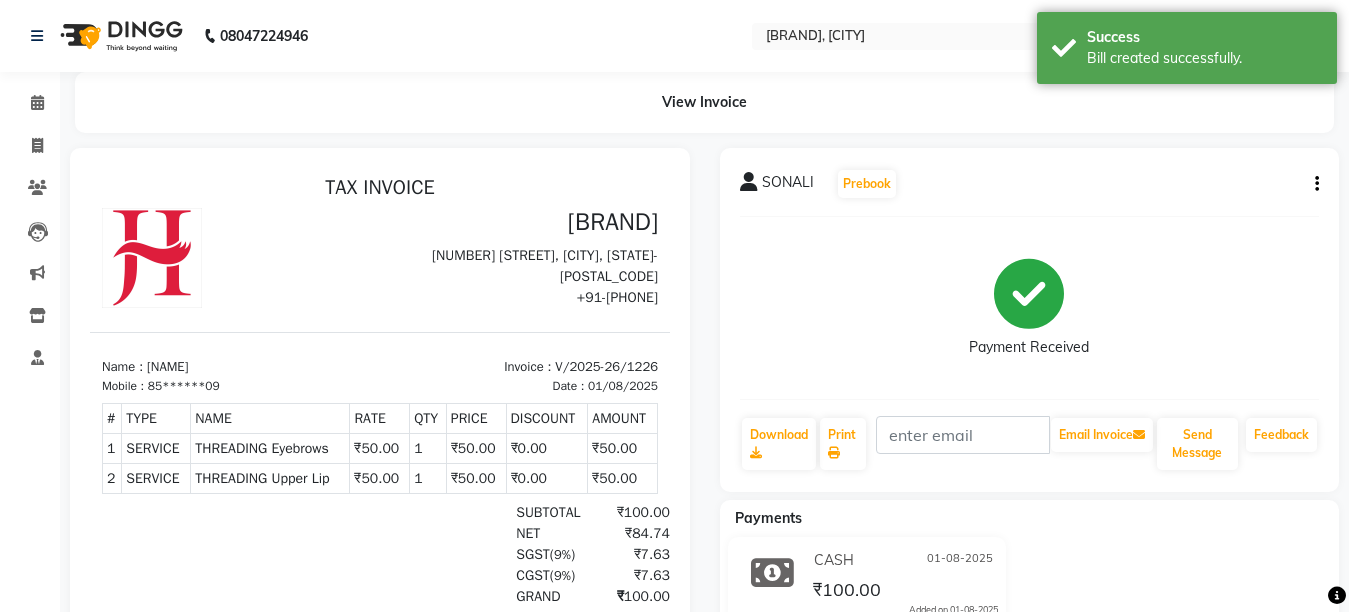 scroll, scrollTop: 0, scrollLeft: 0, axis: both 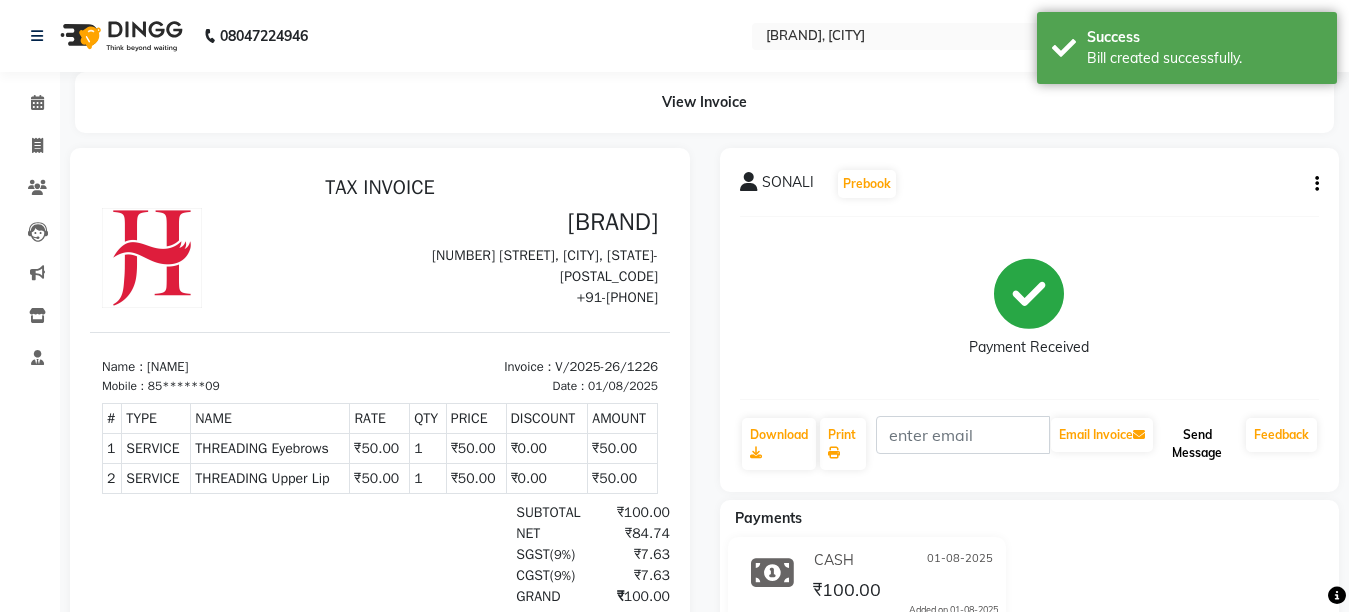 click on "Send Message" 